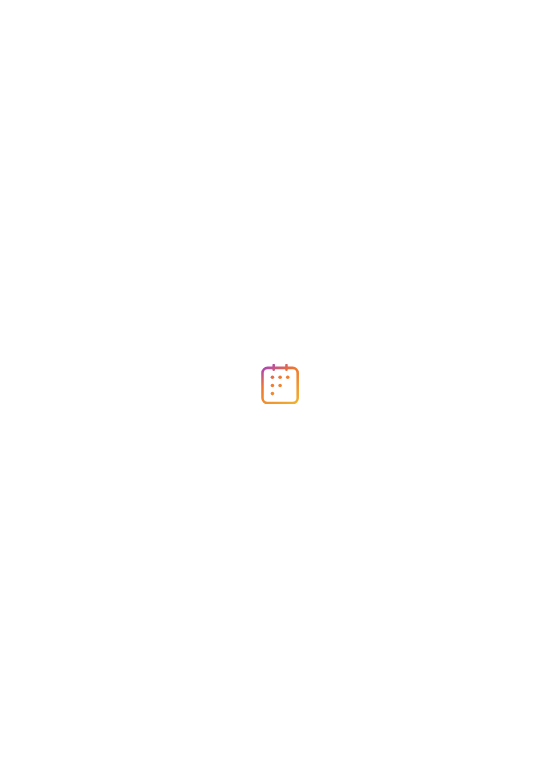 scroll, scrollTop: 0, scrollLeft: 0, axis: both 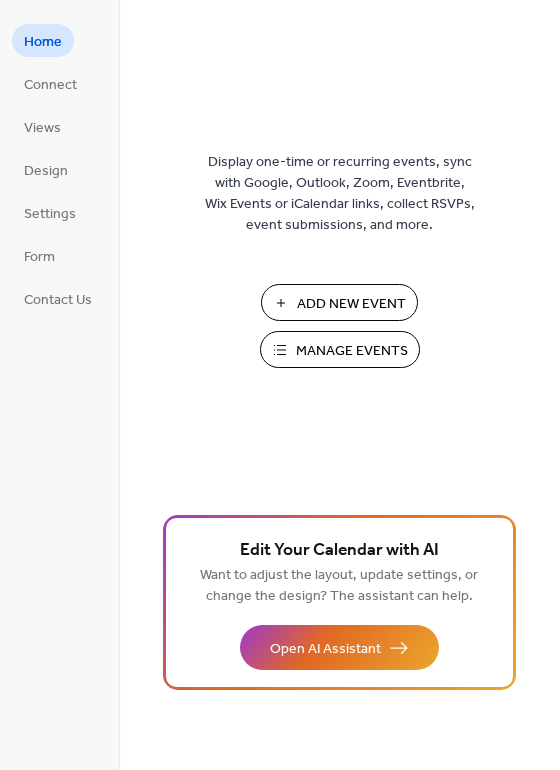 click on "Add New Event" at bounding box center (351, 304) 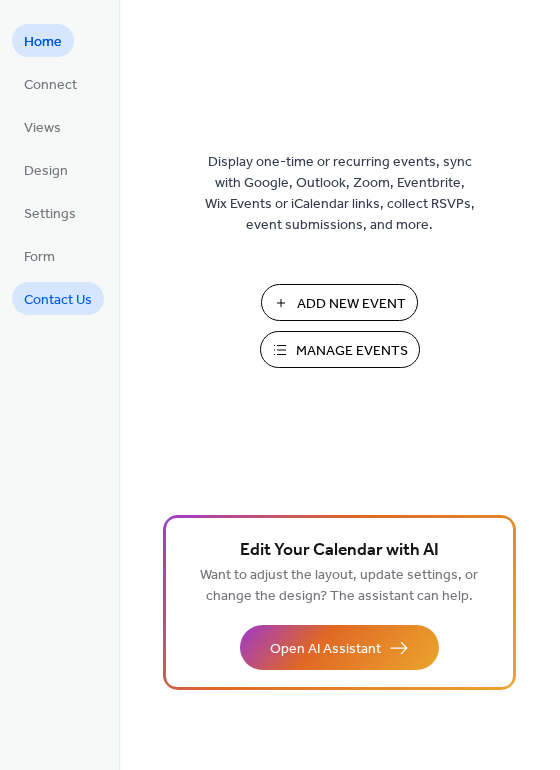 click on "Contact Us" at bounding box center (58, 300) 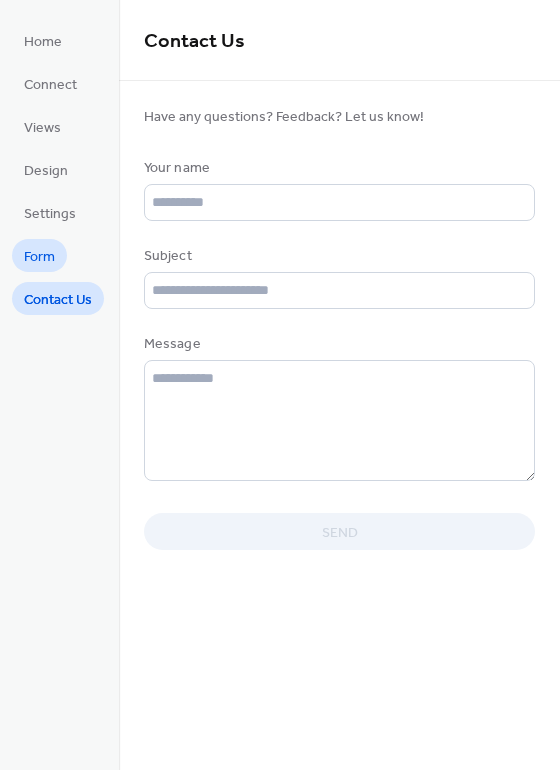 click on "Form" at bounding box center (39, 257) 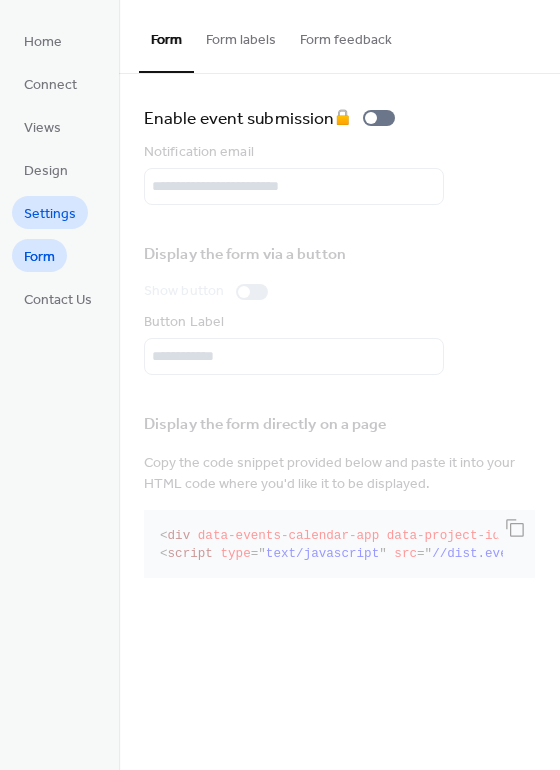 click on "Settings" at bounding box center (50, 214) 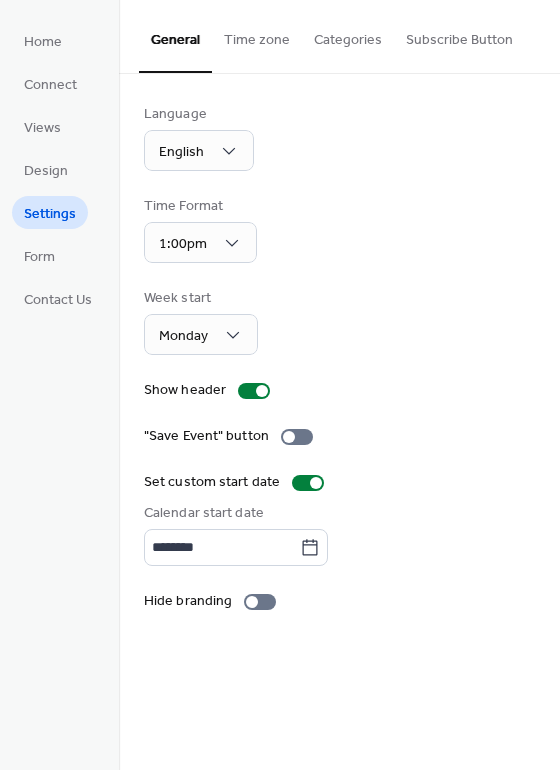 click on "Time Format 1:00pm" at bounding box center [339, 229] 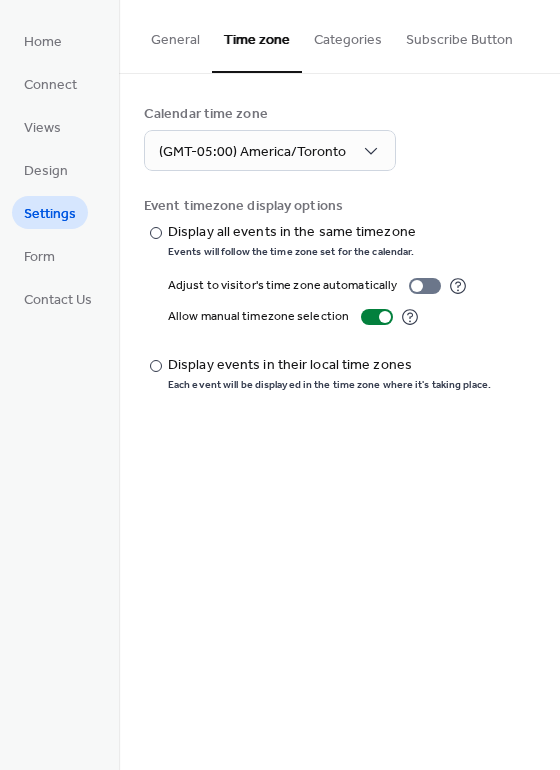 click on "Categories" at bounding box center (348, 35) 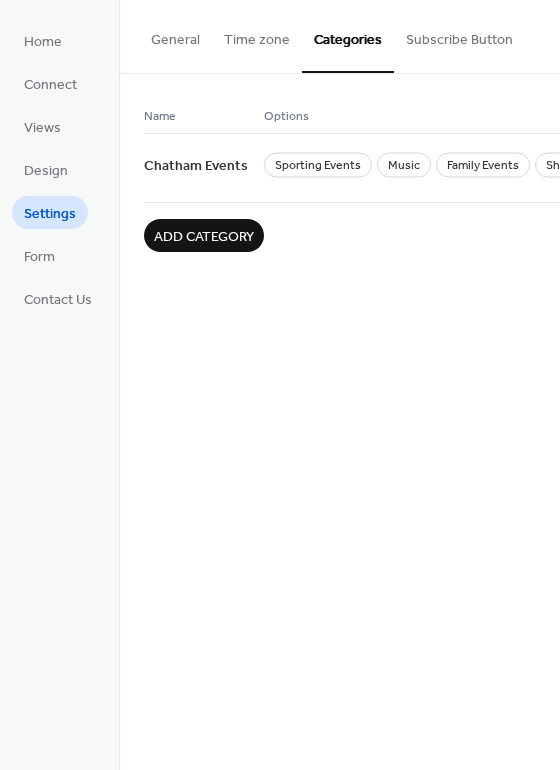 click on "Subscribe Button" at bounding box center [459, 35] 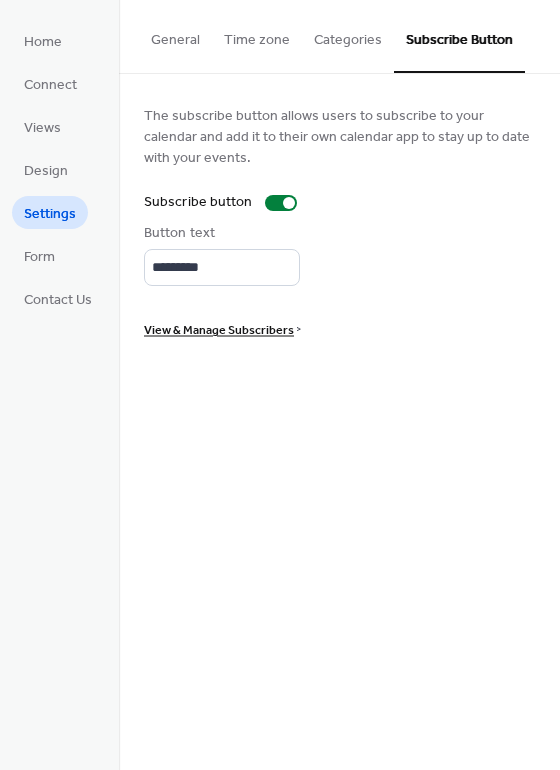 click on "Design" at bounding box center [46, 169] 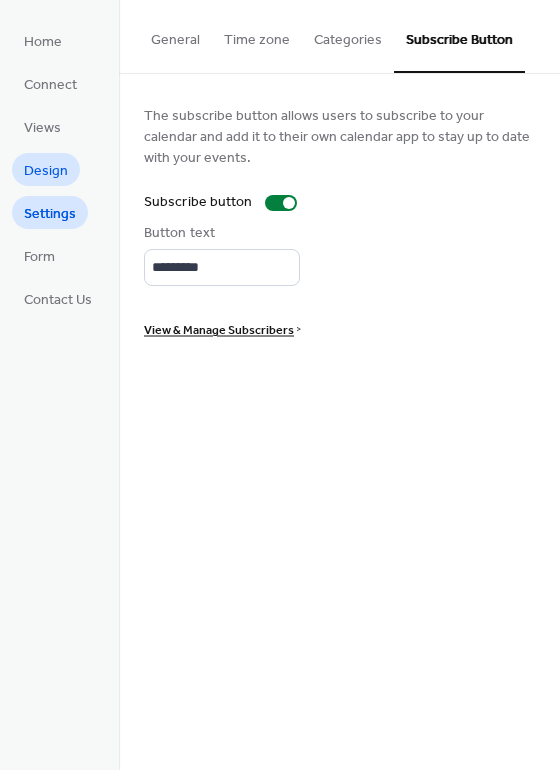 click on "Design" at bounding box center (46, 171) 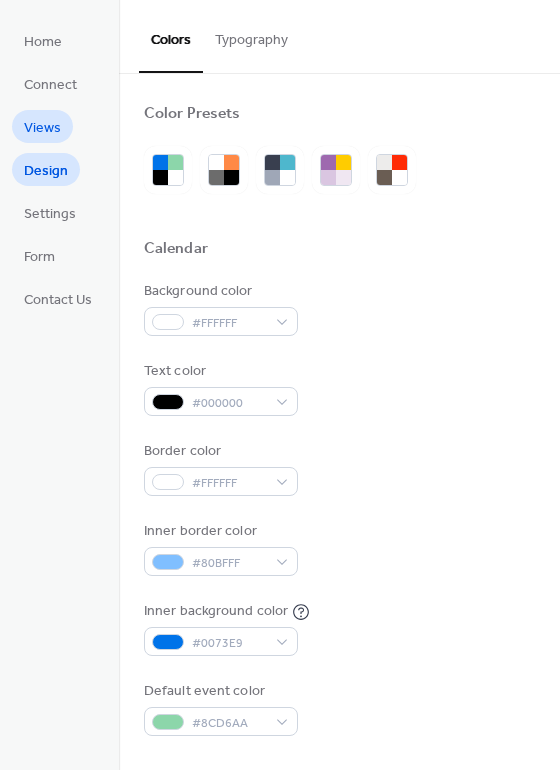 click on "Views" at bounding box center (42, 126) 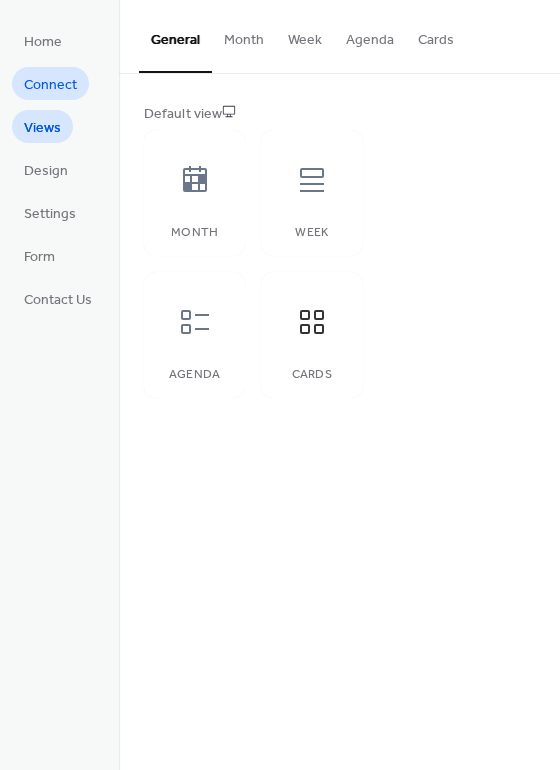 click on "Connect" at bounding box center (50, 85) 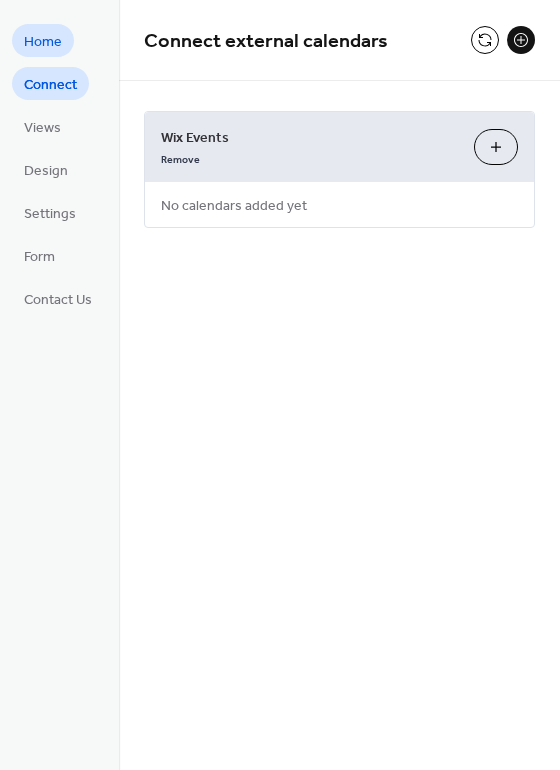 click on "Home" at bounding box center [43, 42] 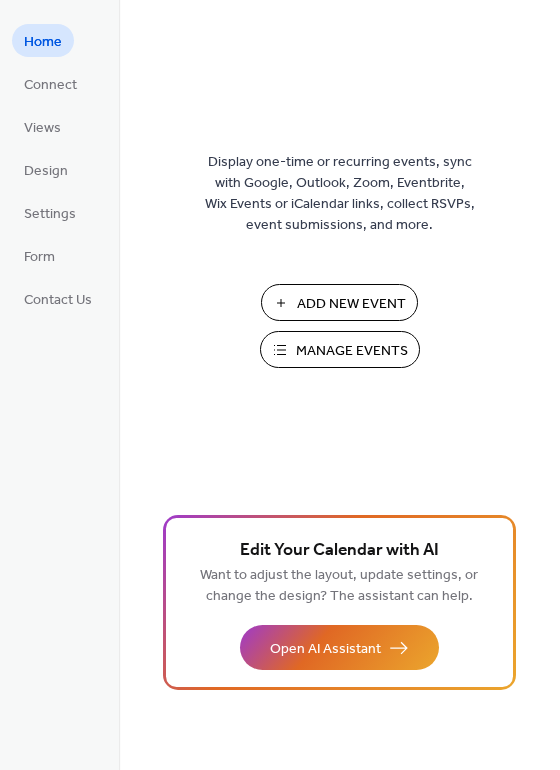 click on "Manage Events" at bounding box center [352, 351] 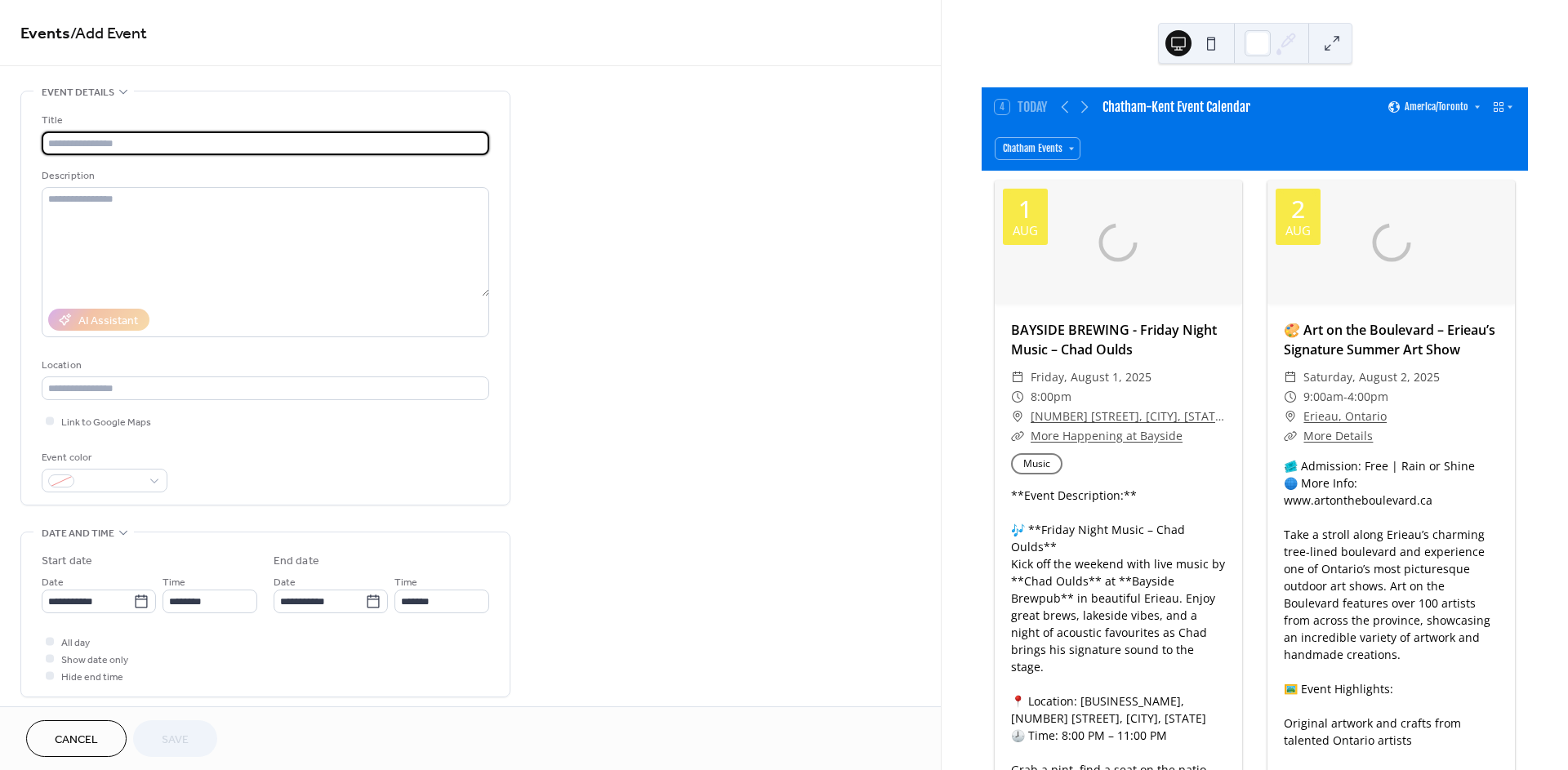 scroll, scrollTop: 0, scrollLeft: 0, axis: both 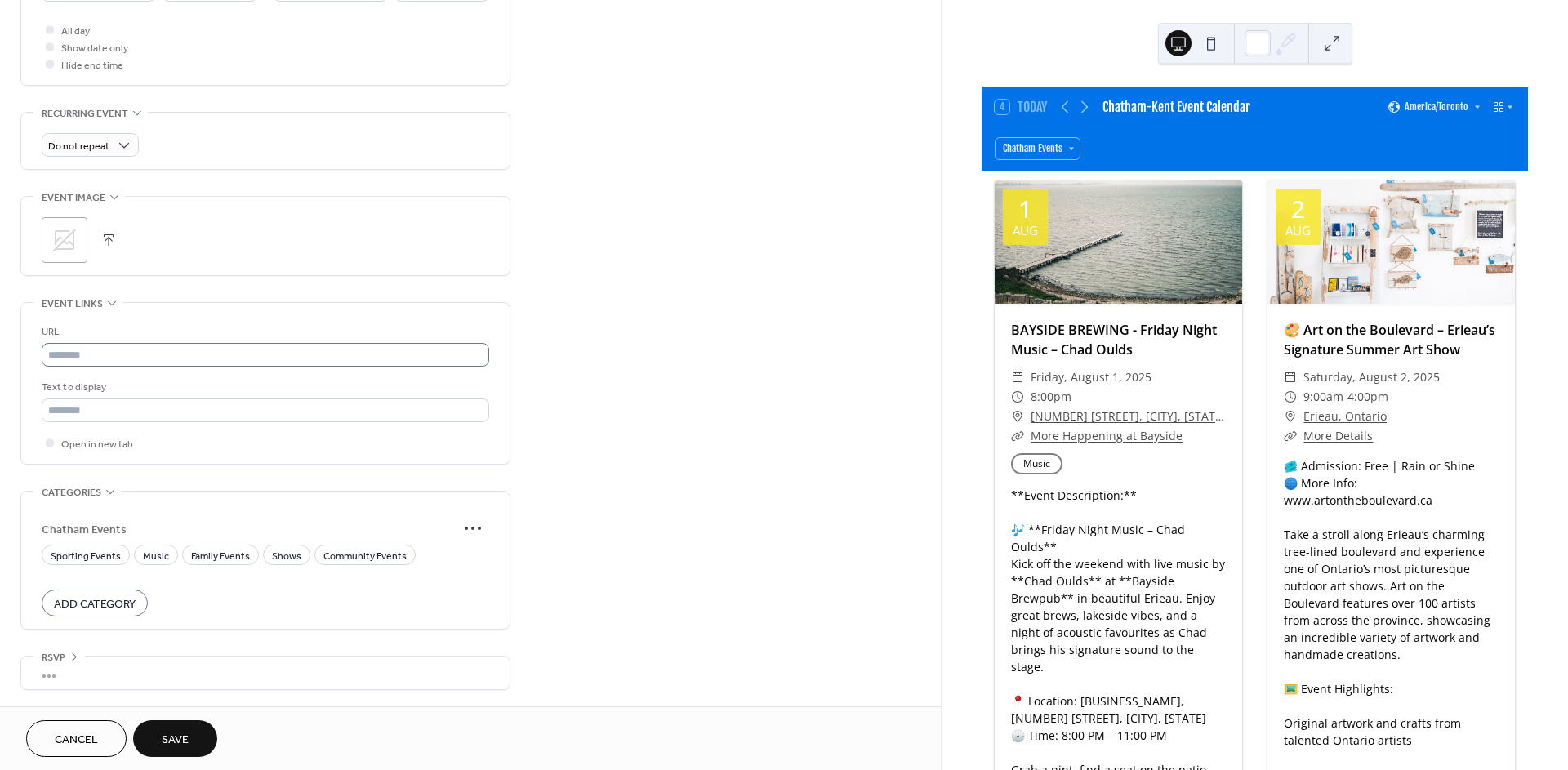 type on "**********" 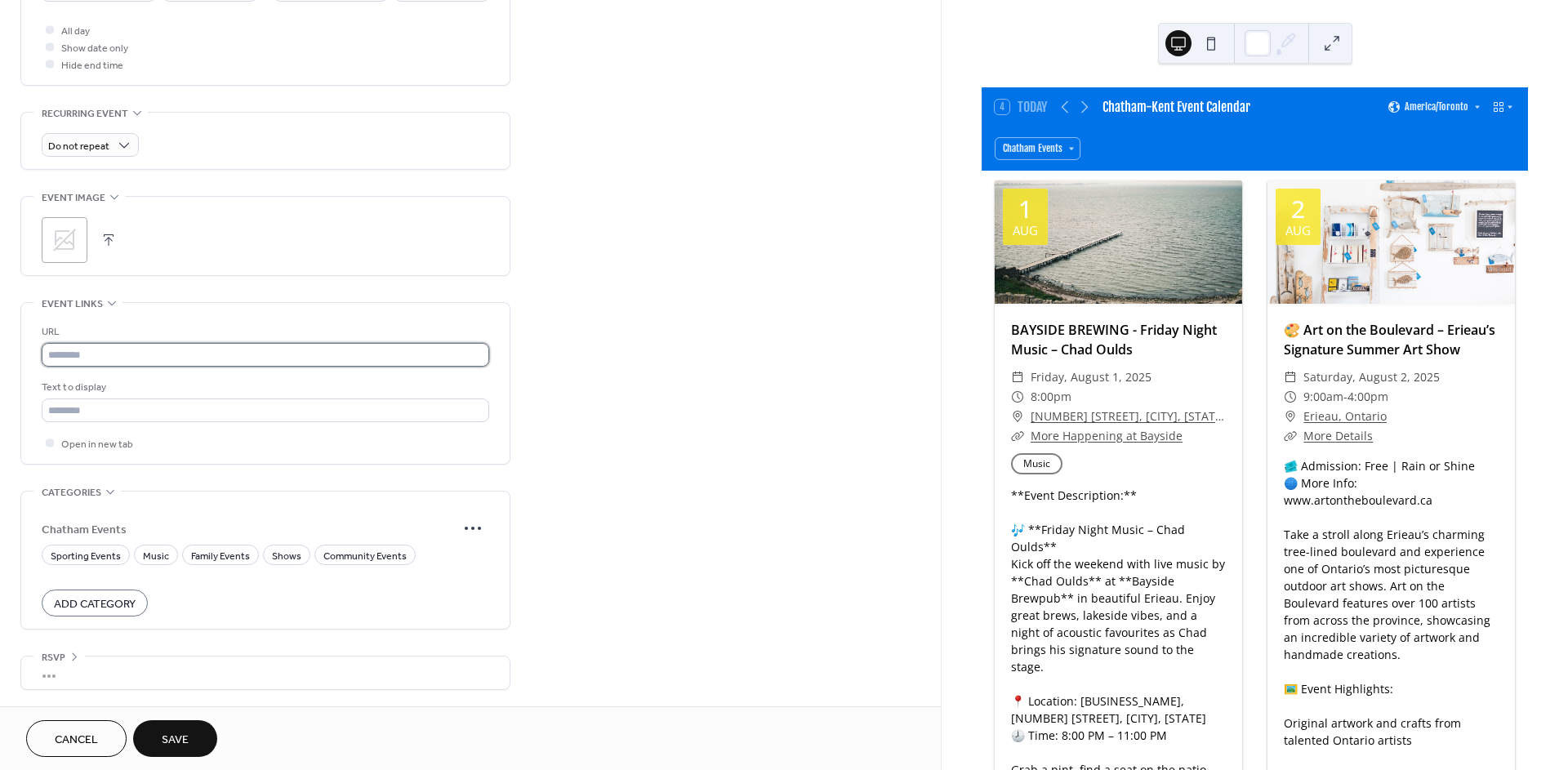 click at bounding box center [265, 354] 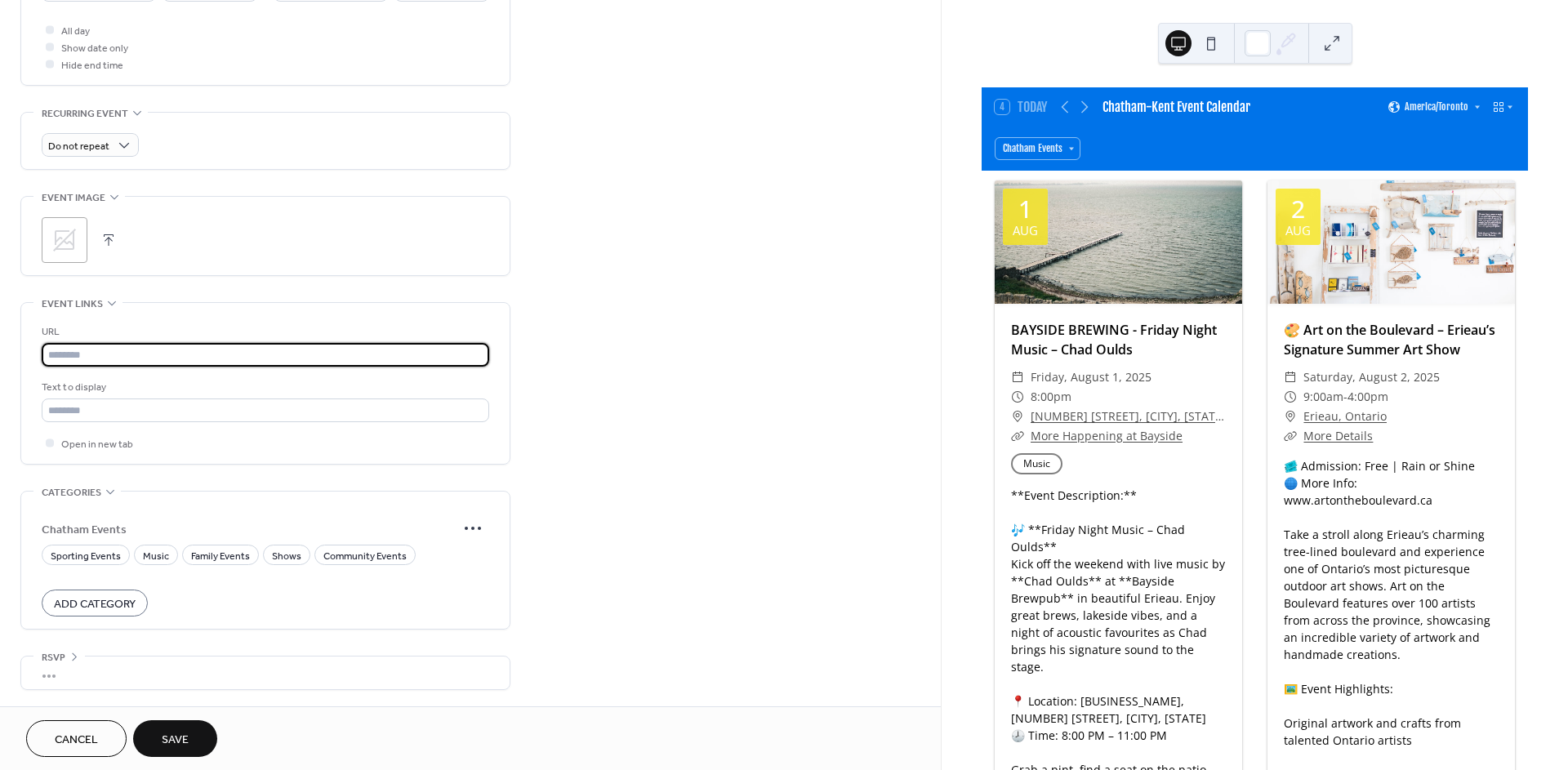 paste on "**********" 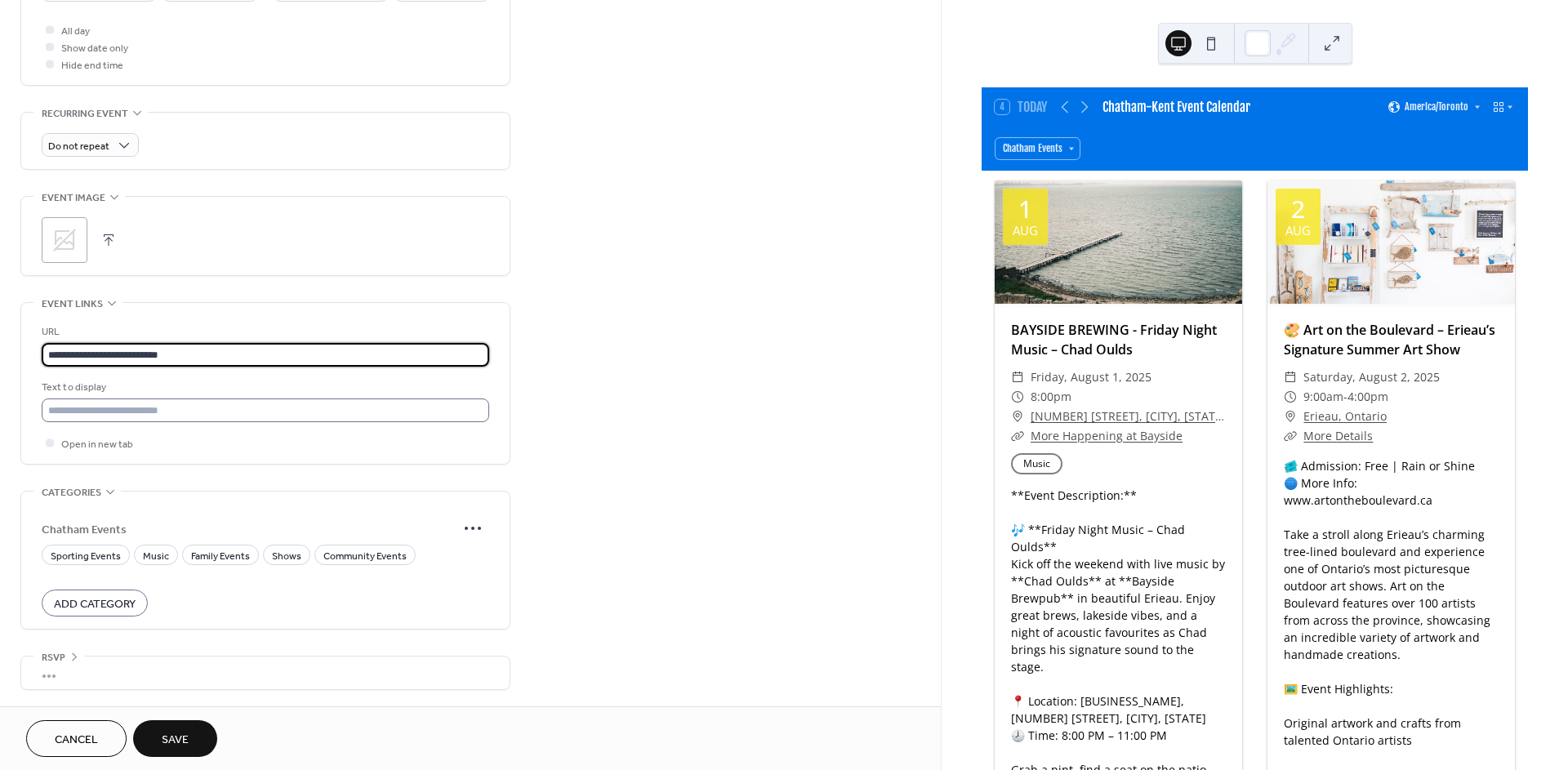 type on "**********" 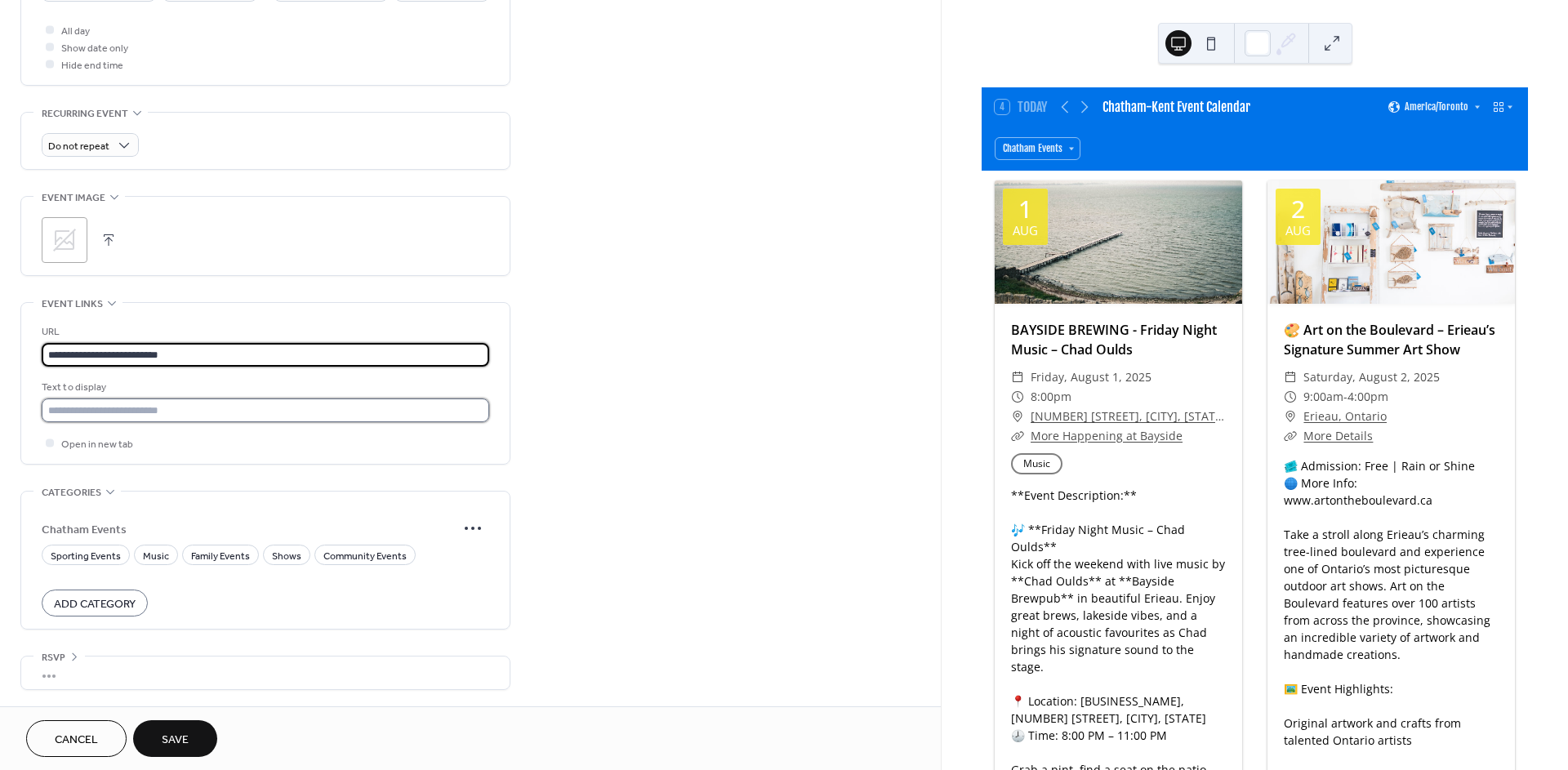 click at bounding box center (265, 410) 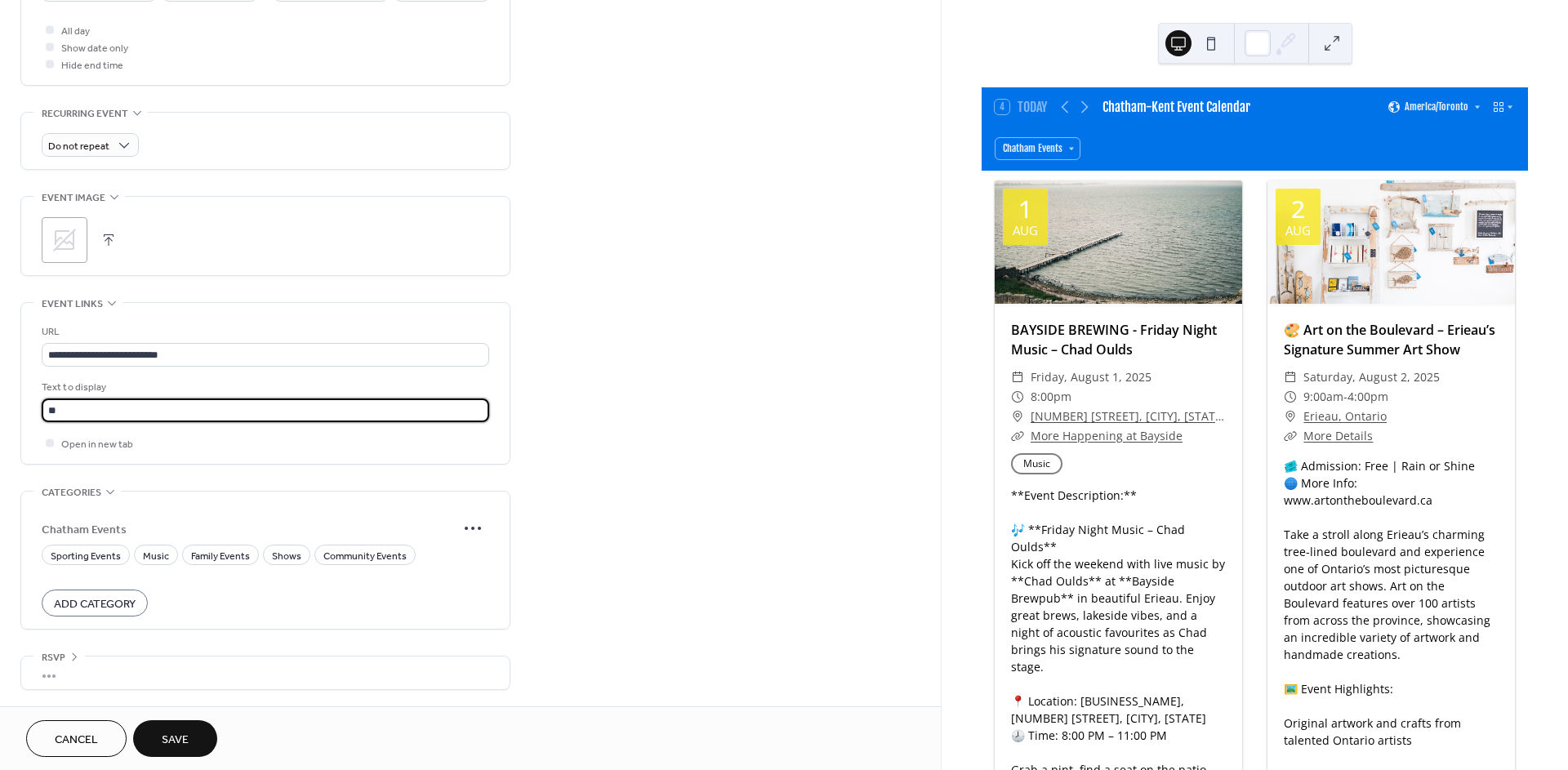 type on "*" 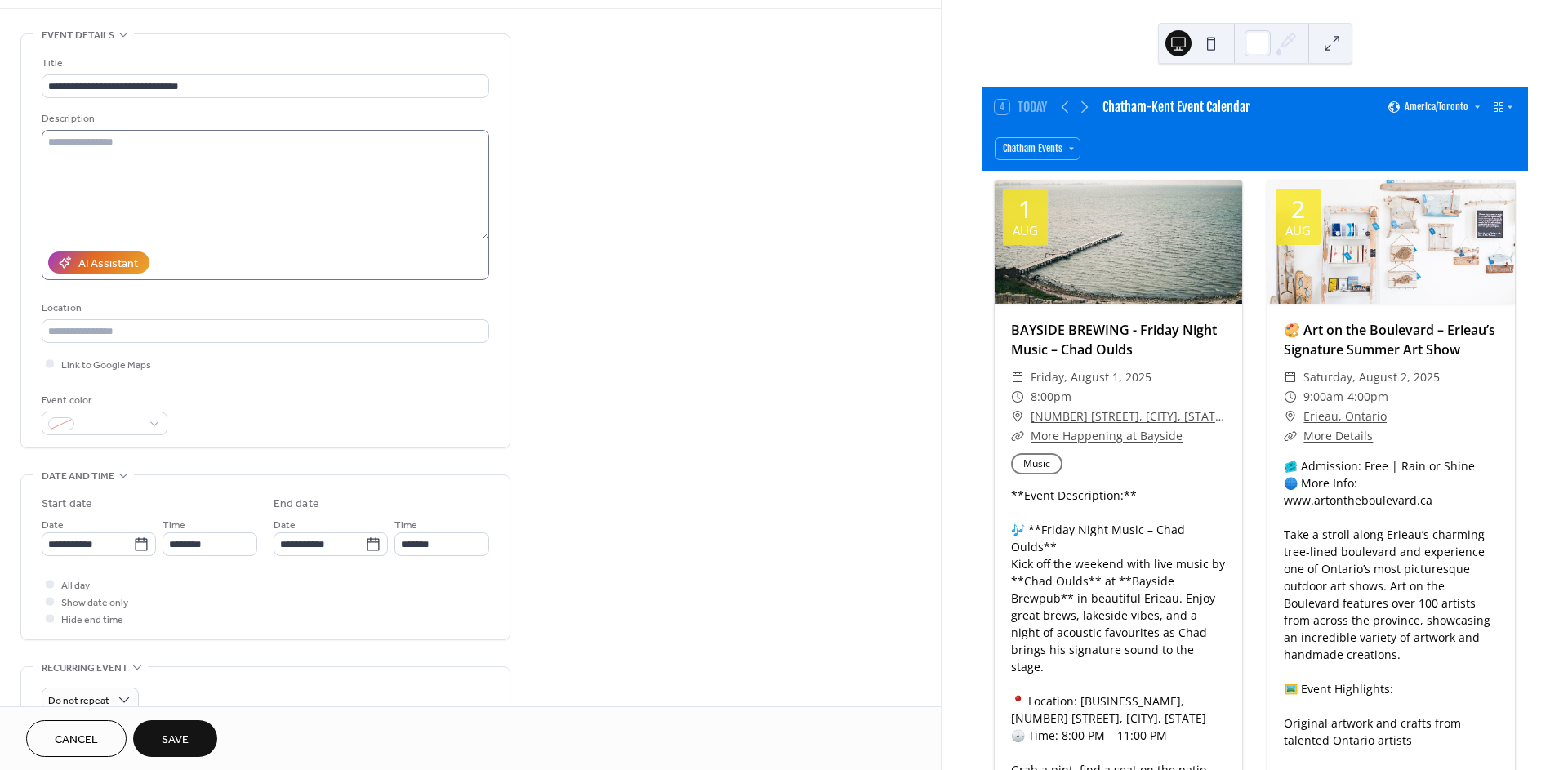 scroll, scrollTop: 0, scrollLeft: 0, axis: both 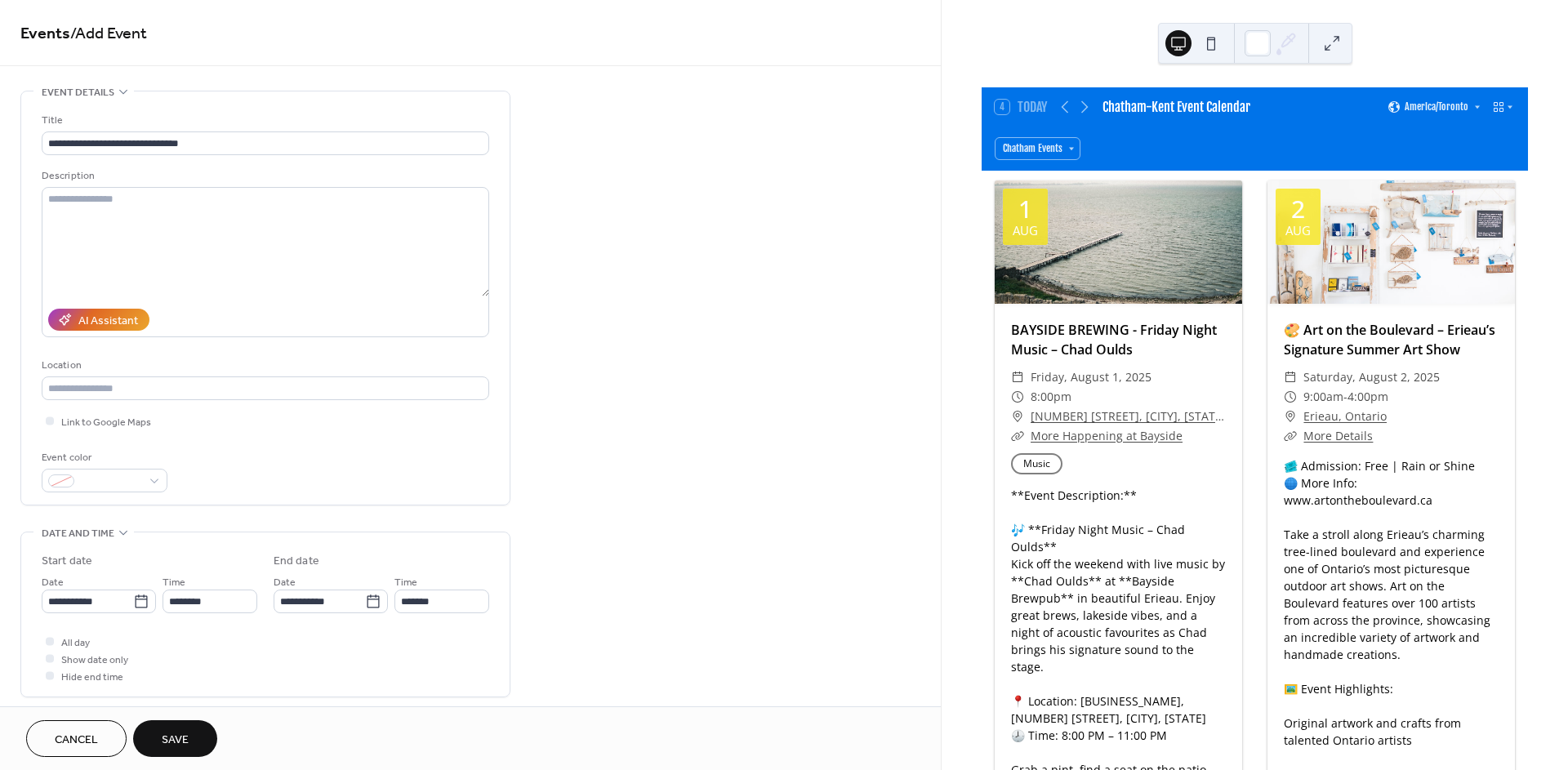 type on "**********" 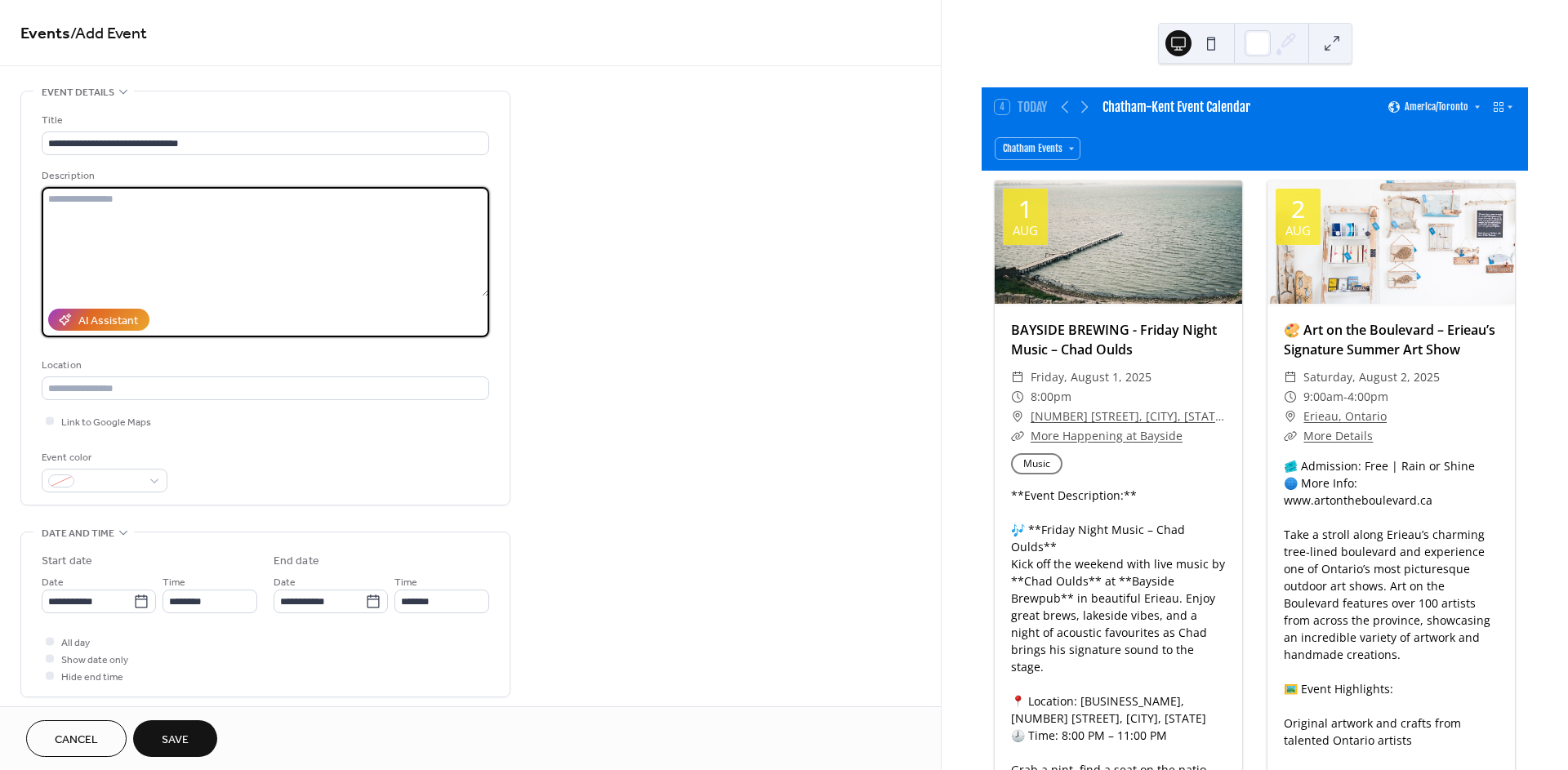 click at bounding box center (265, 242) 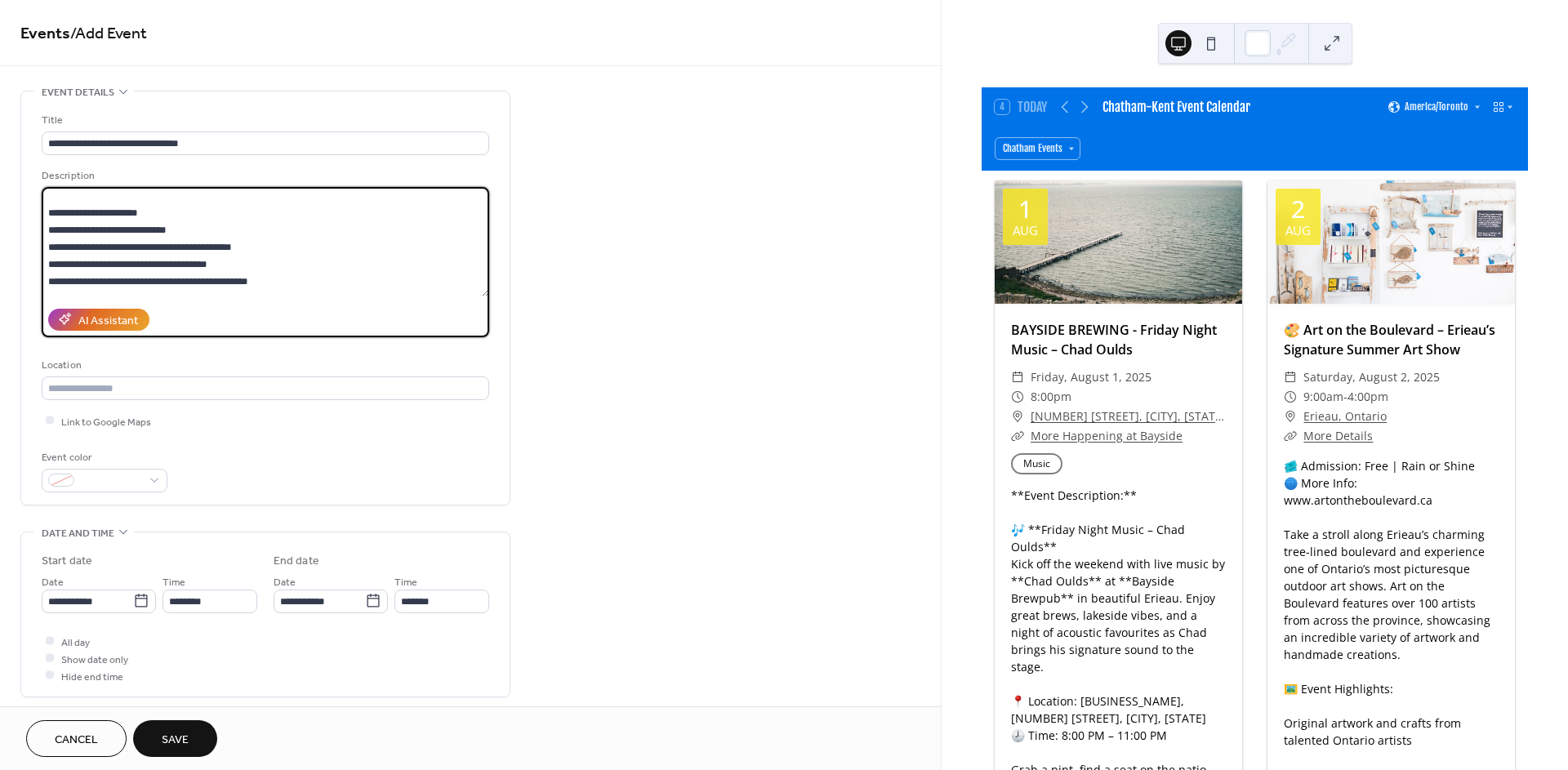 scroll, scrollTop: 0, scrollLeft: 0, axis: both 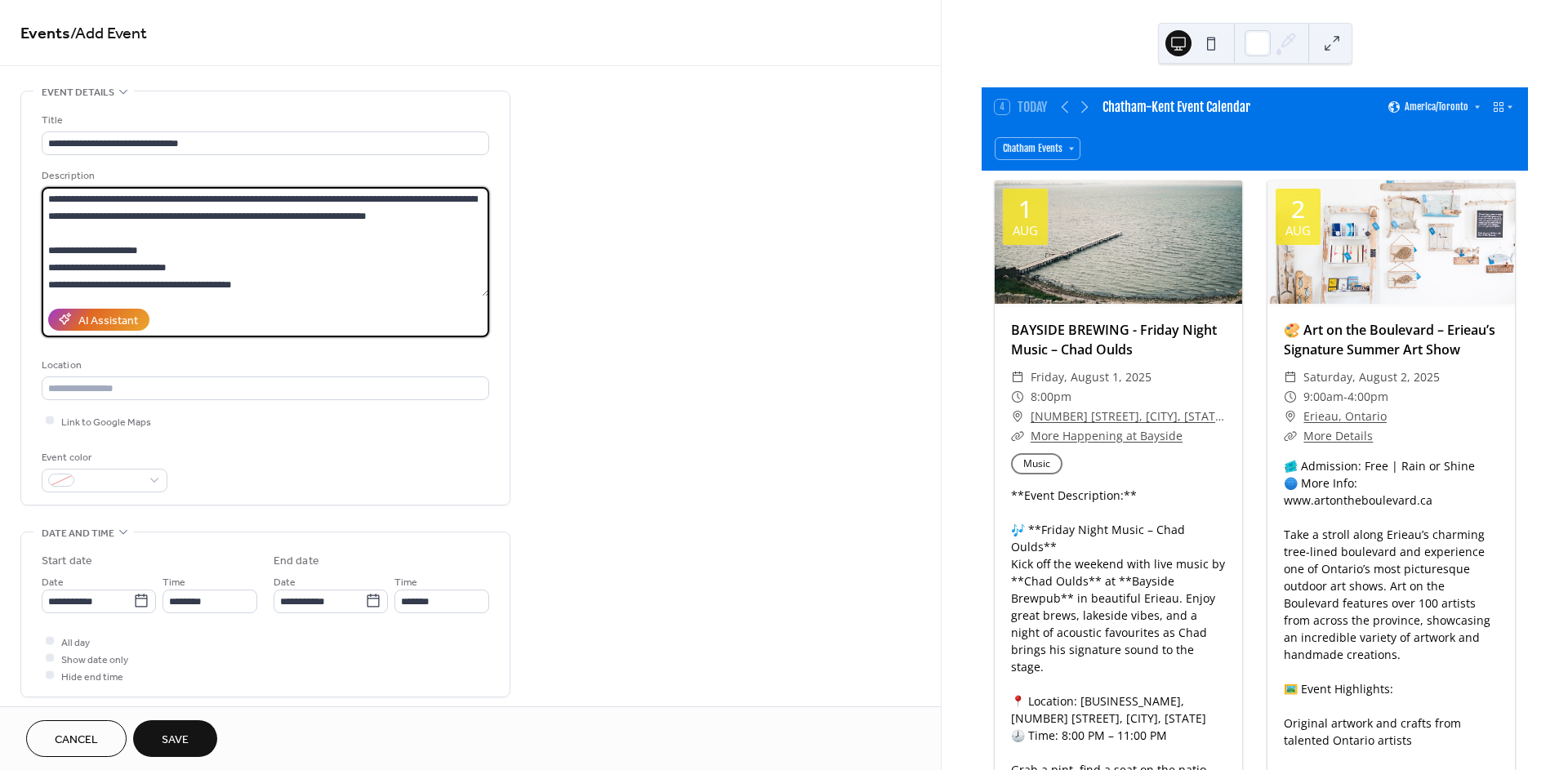 type on "**********" 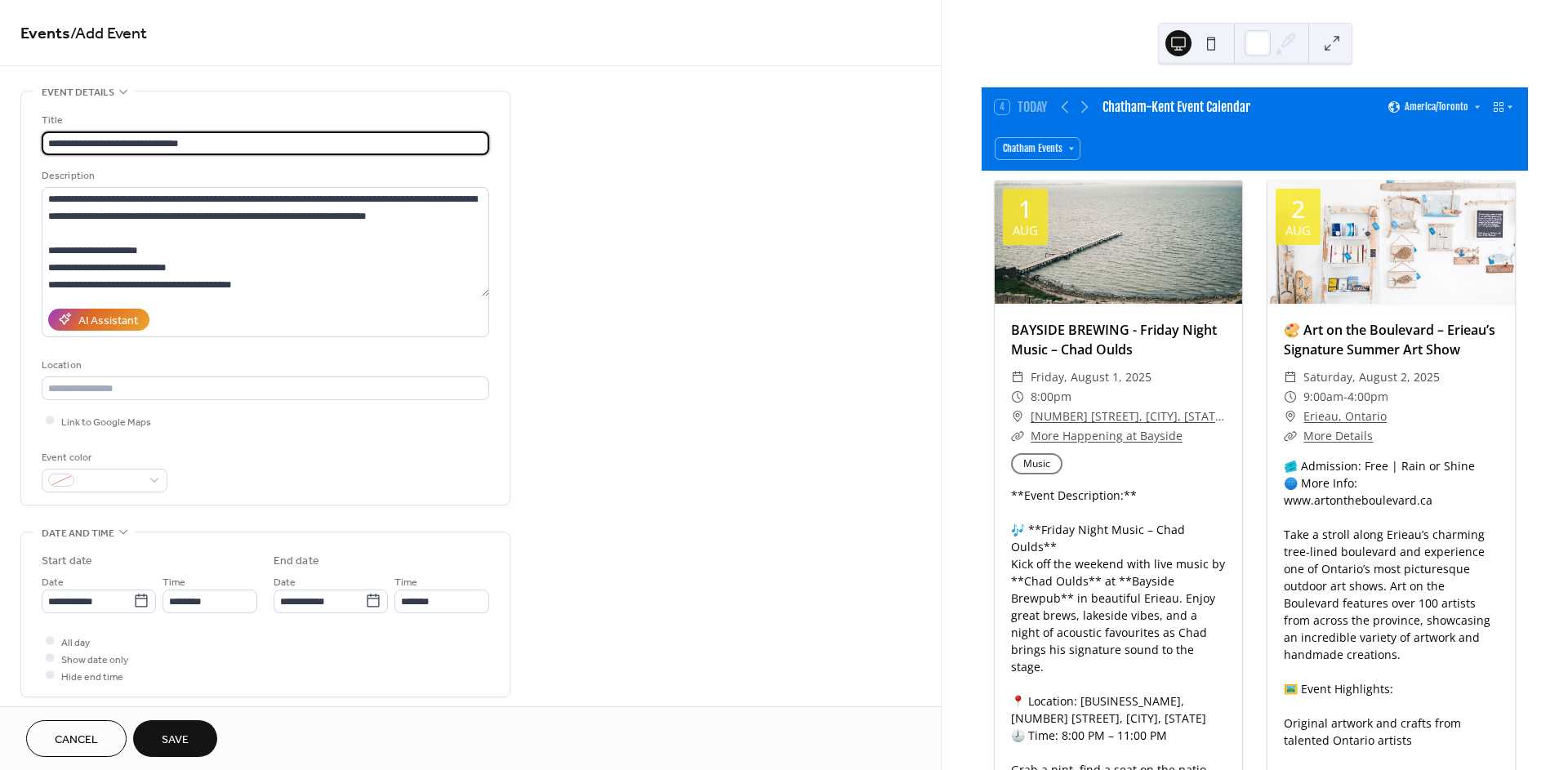 drag, startPoint x: 314, startPoint y: 147, endPoint x: -140, endPoint y: 132, distance: 454.2477 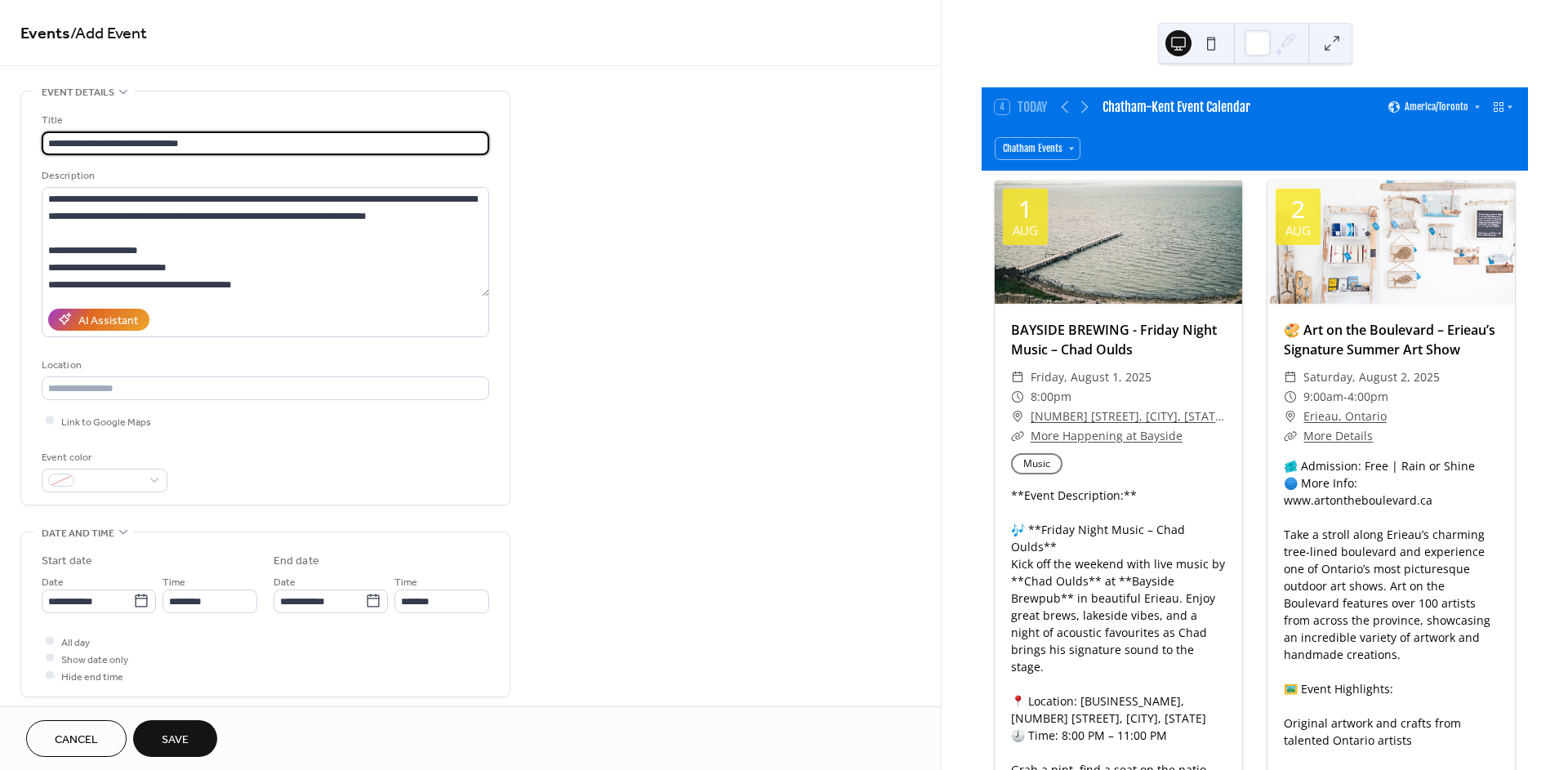 click on "**********" at bounding box center [784, 385] 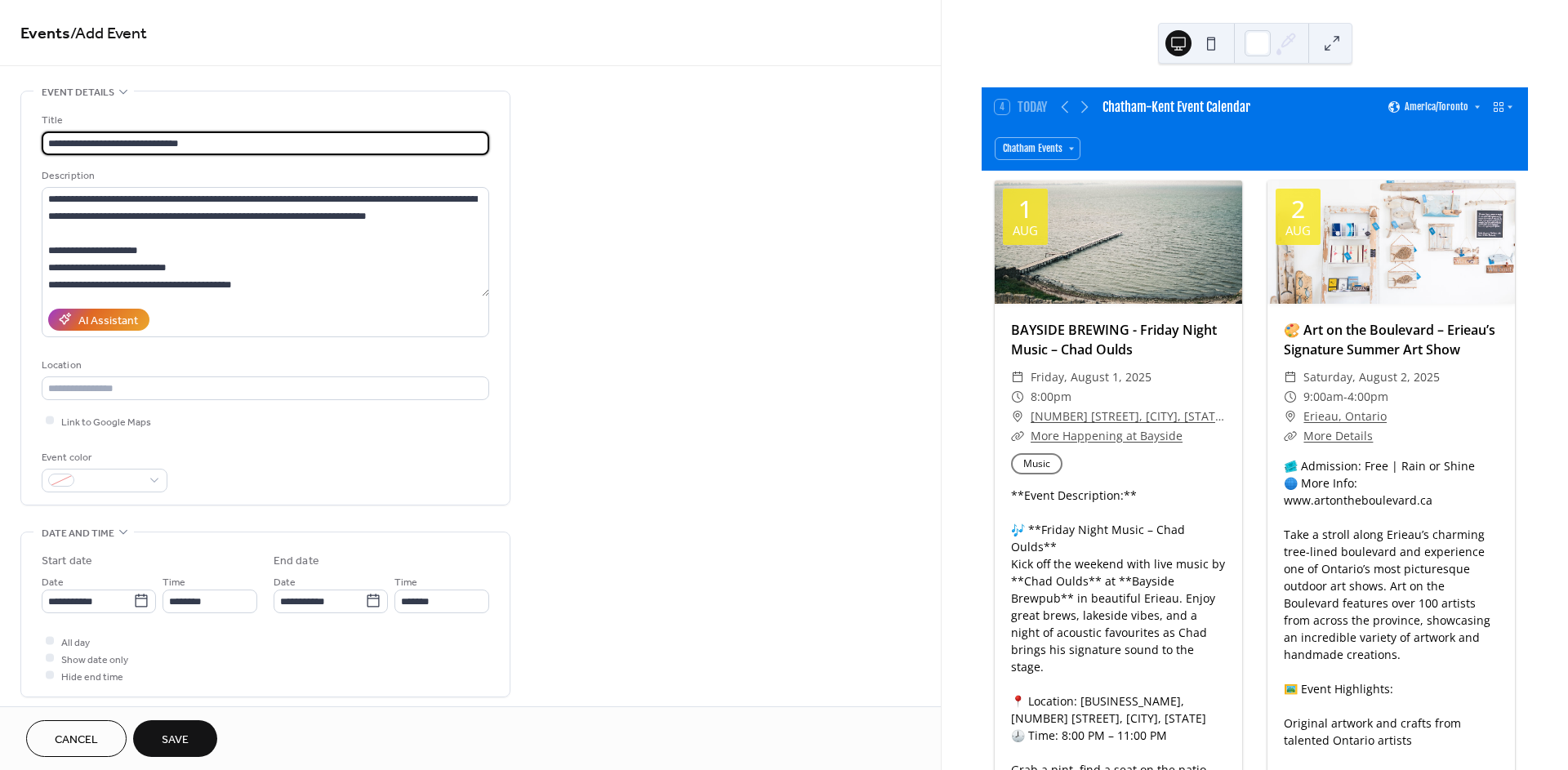 paste on "**********" 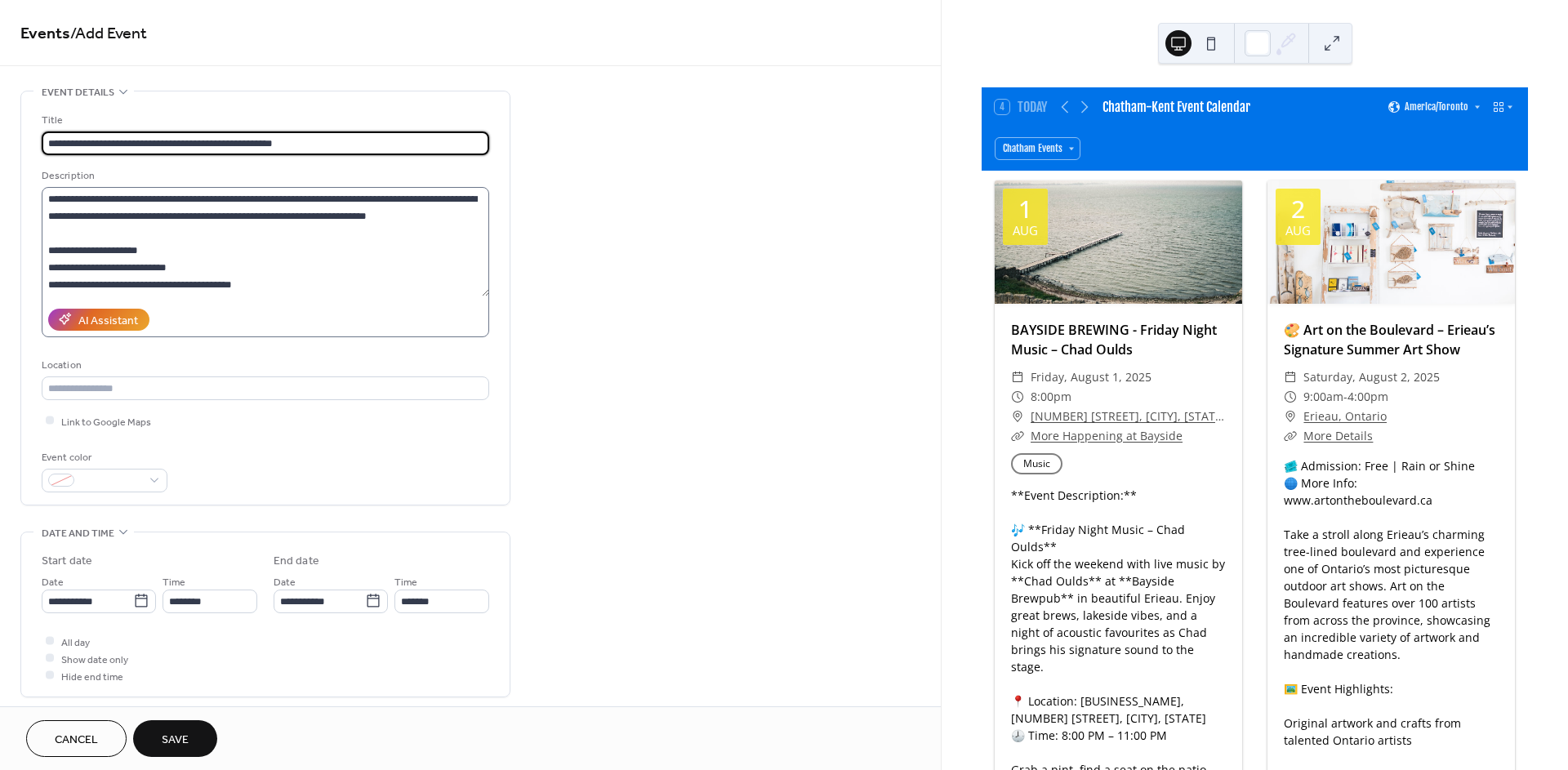 type on "**********" 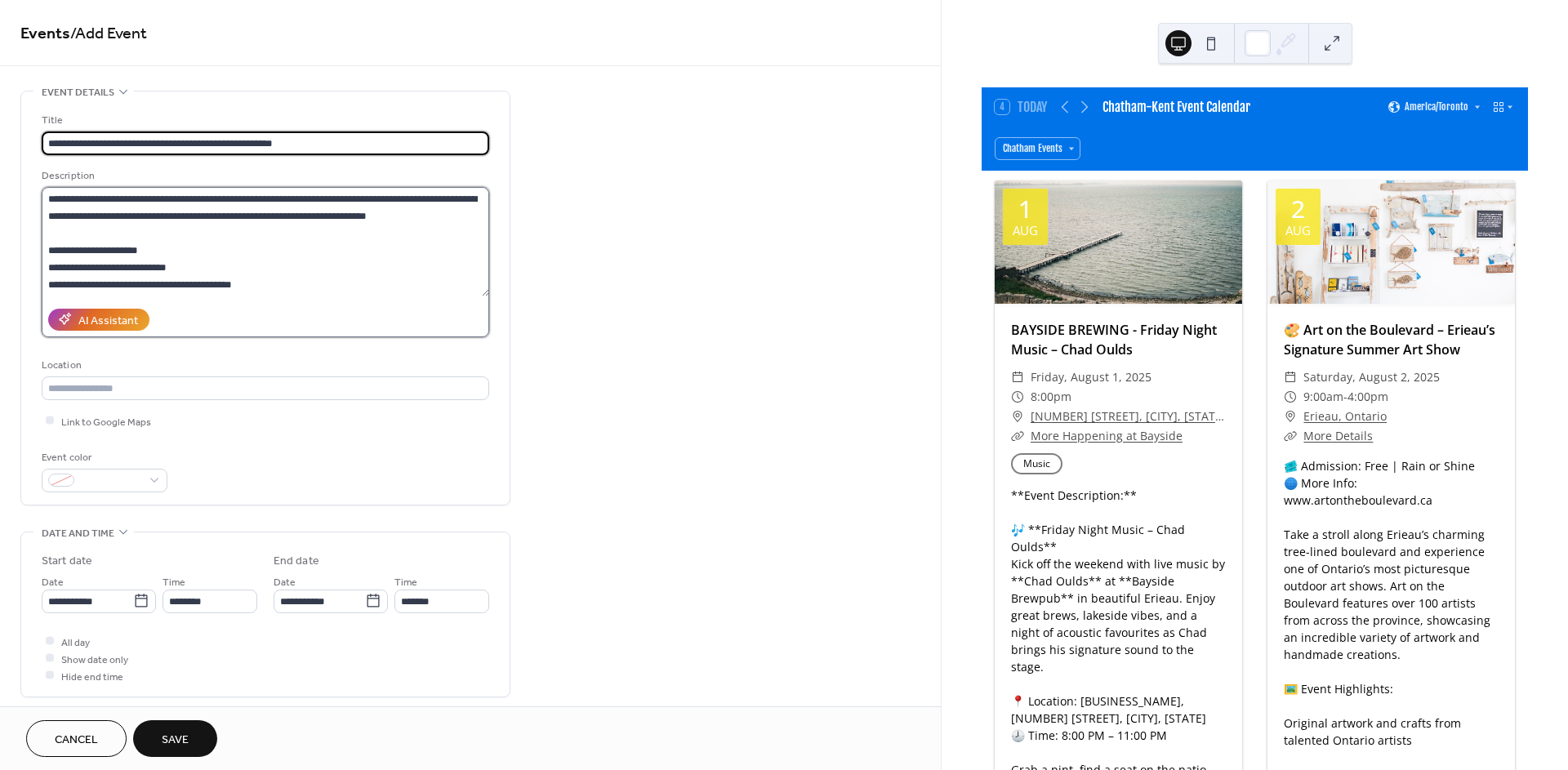 click on "**********" at bounding box center [265, 242] 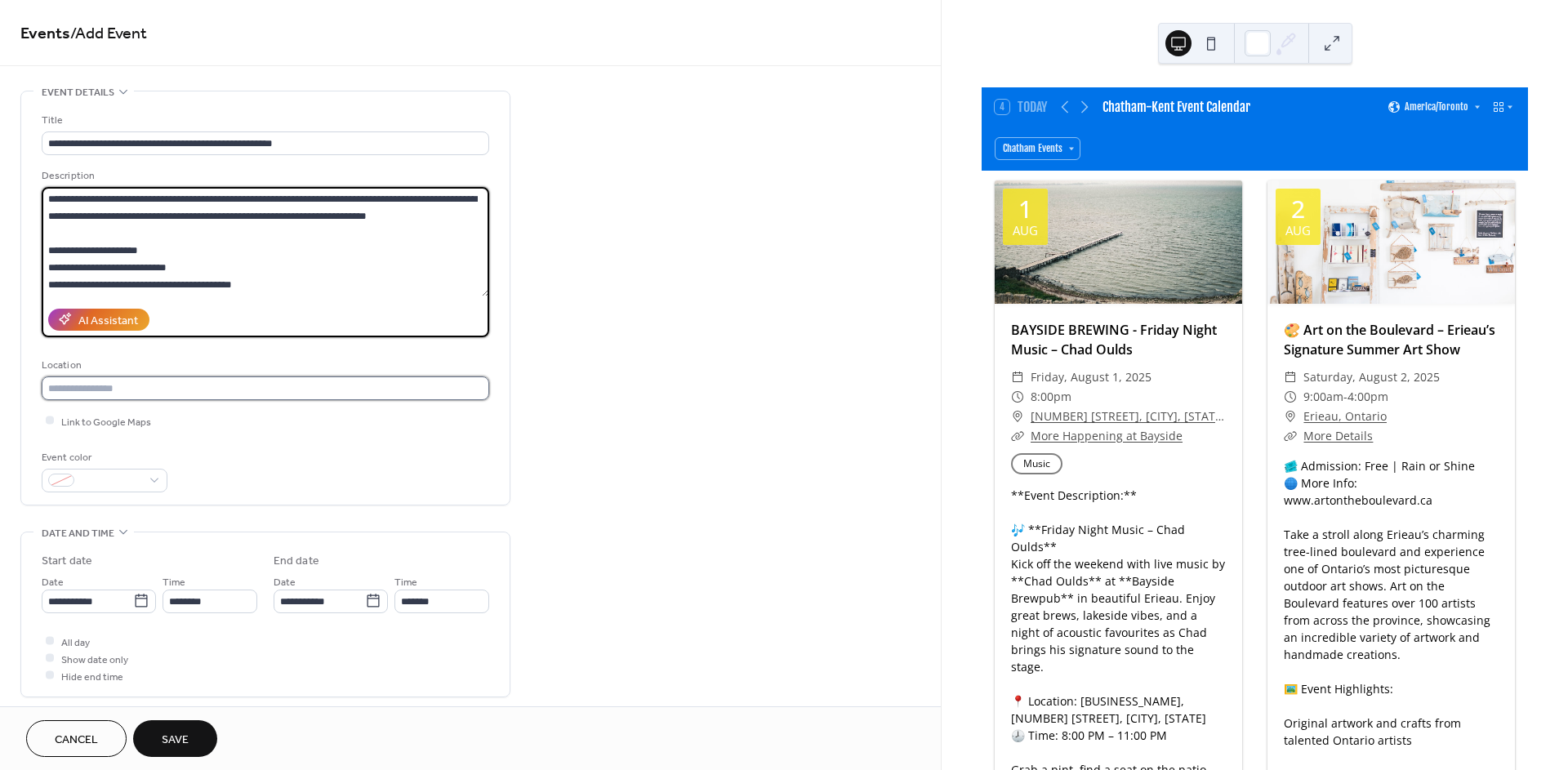 click at bounding box center [265, 388] 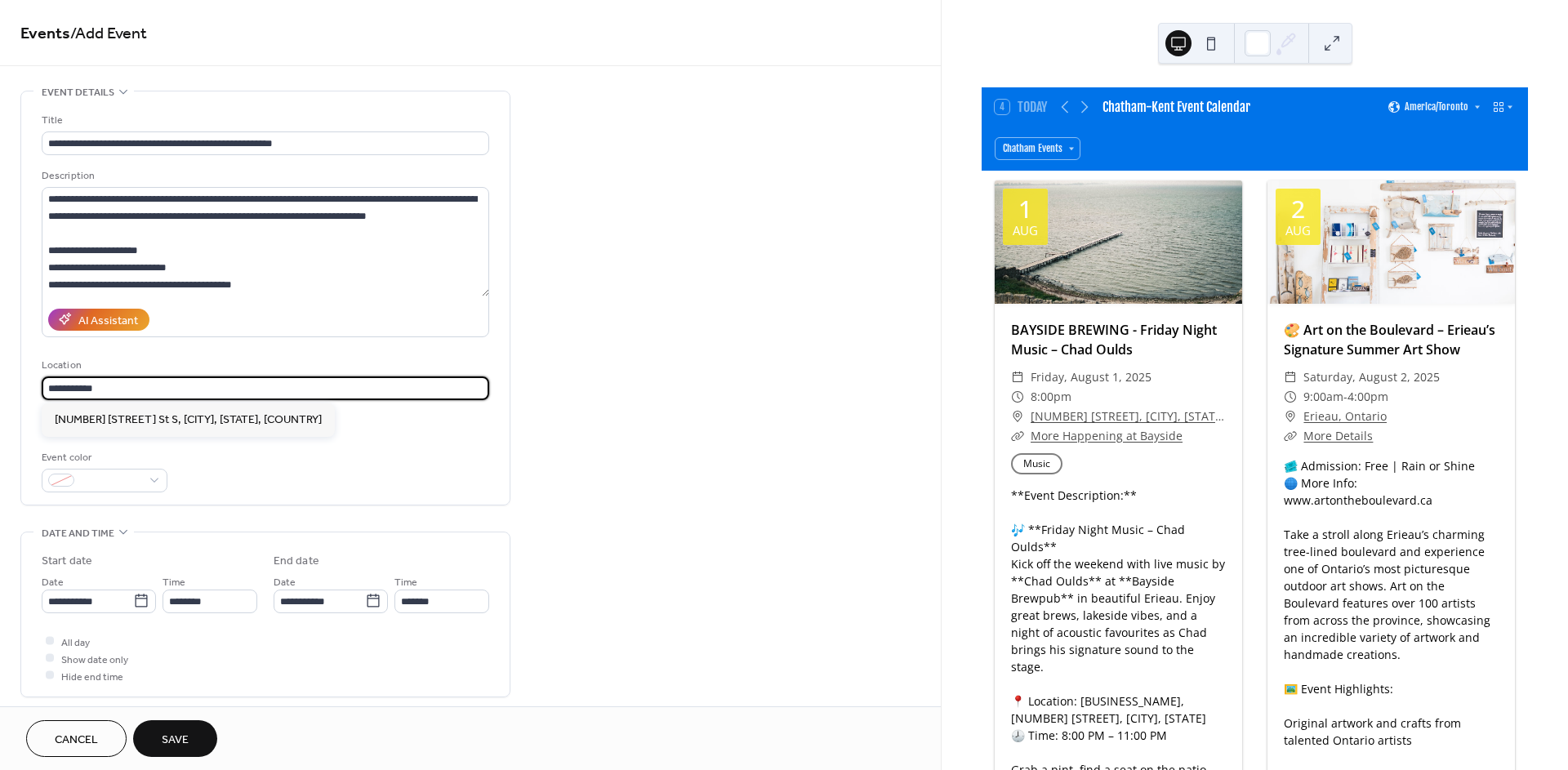 drag, startPoint x: 127, startPoint y: 385, endPoint x: -239, endPoint y: 388, distance: 366.01 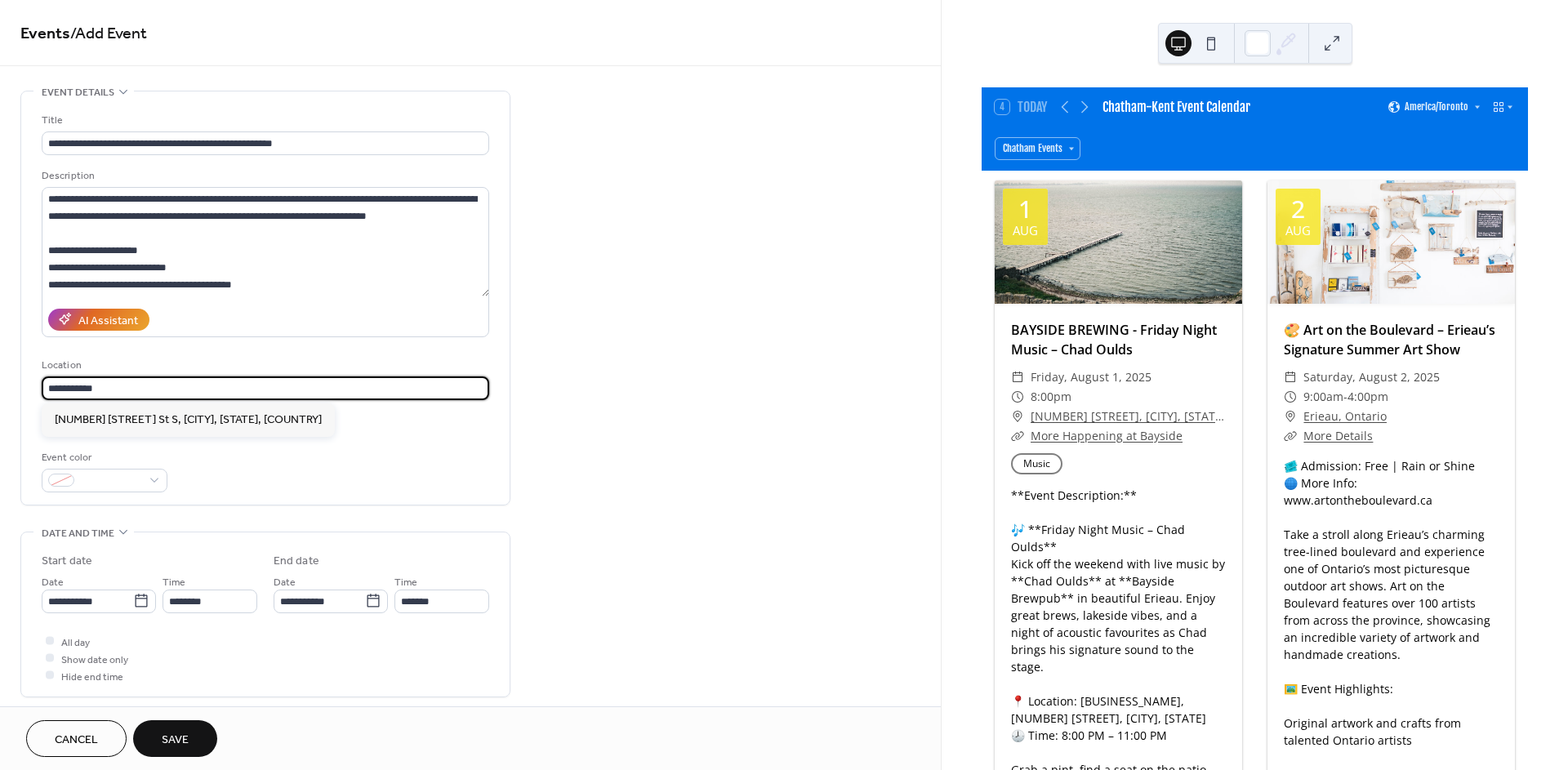type on "**********" 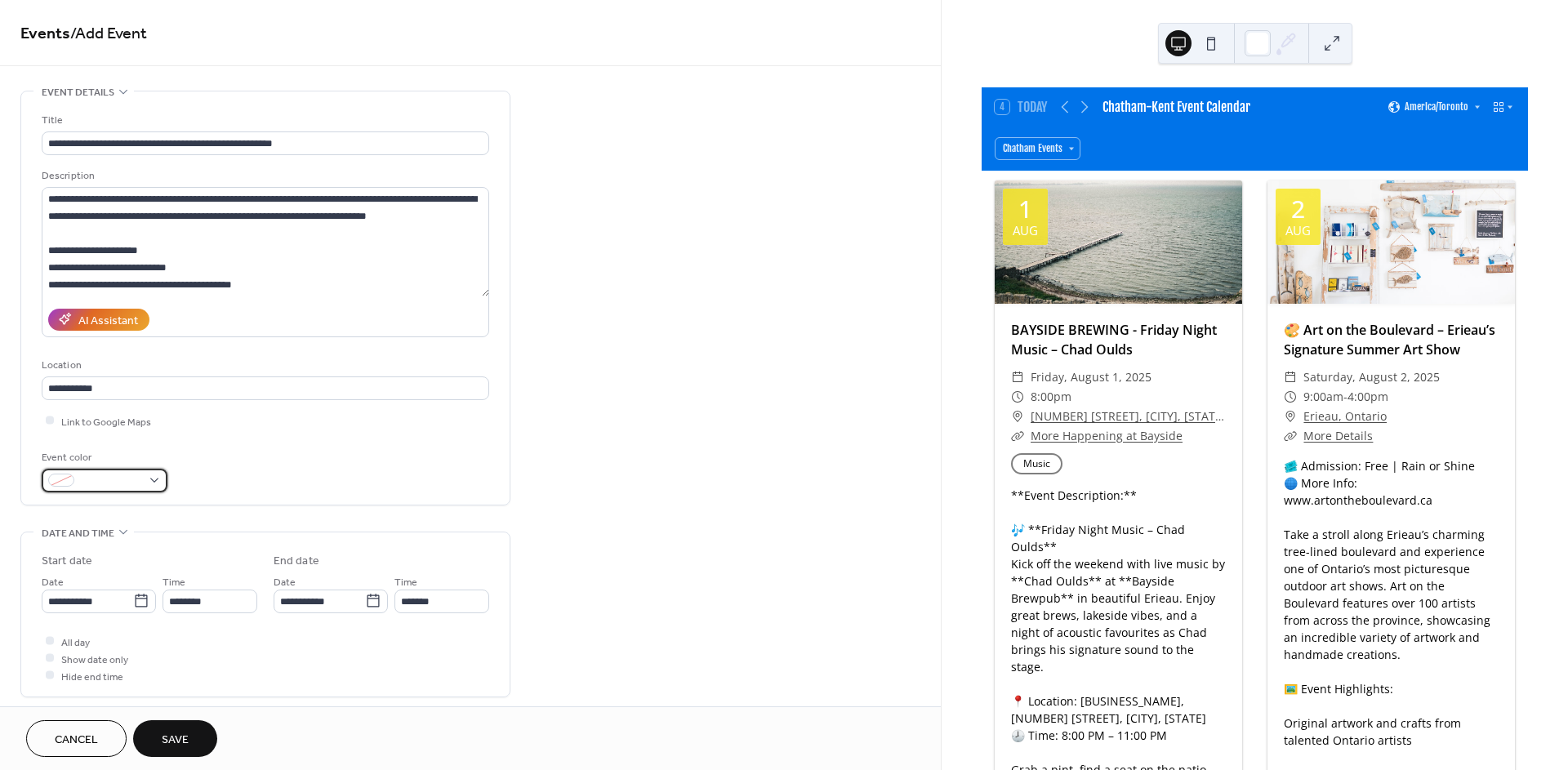 click at bounding box center (111, 481) 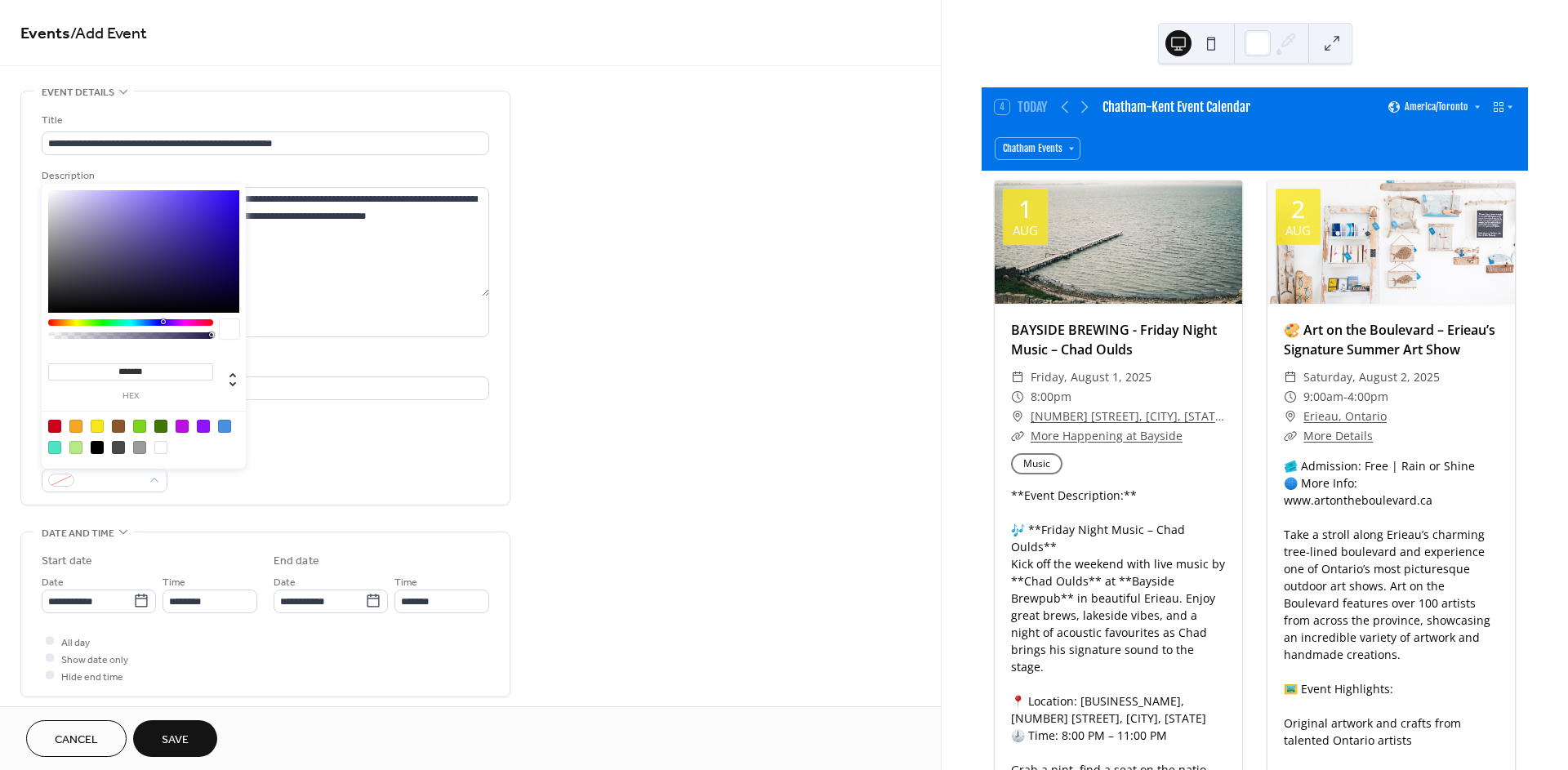 click at bounding box center (161, 426) 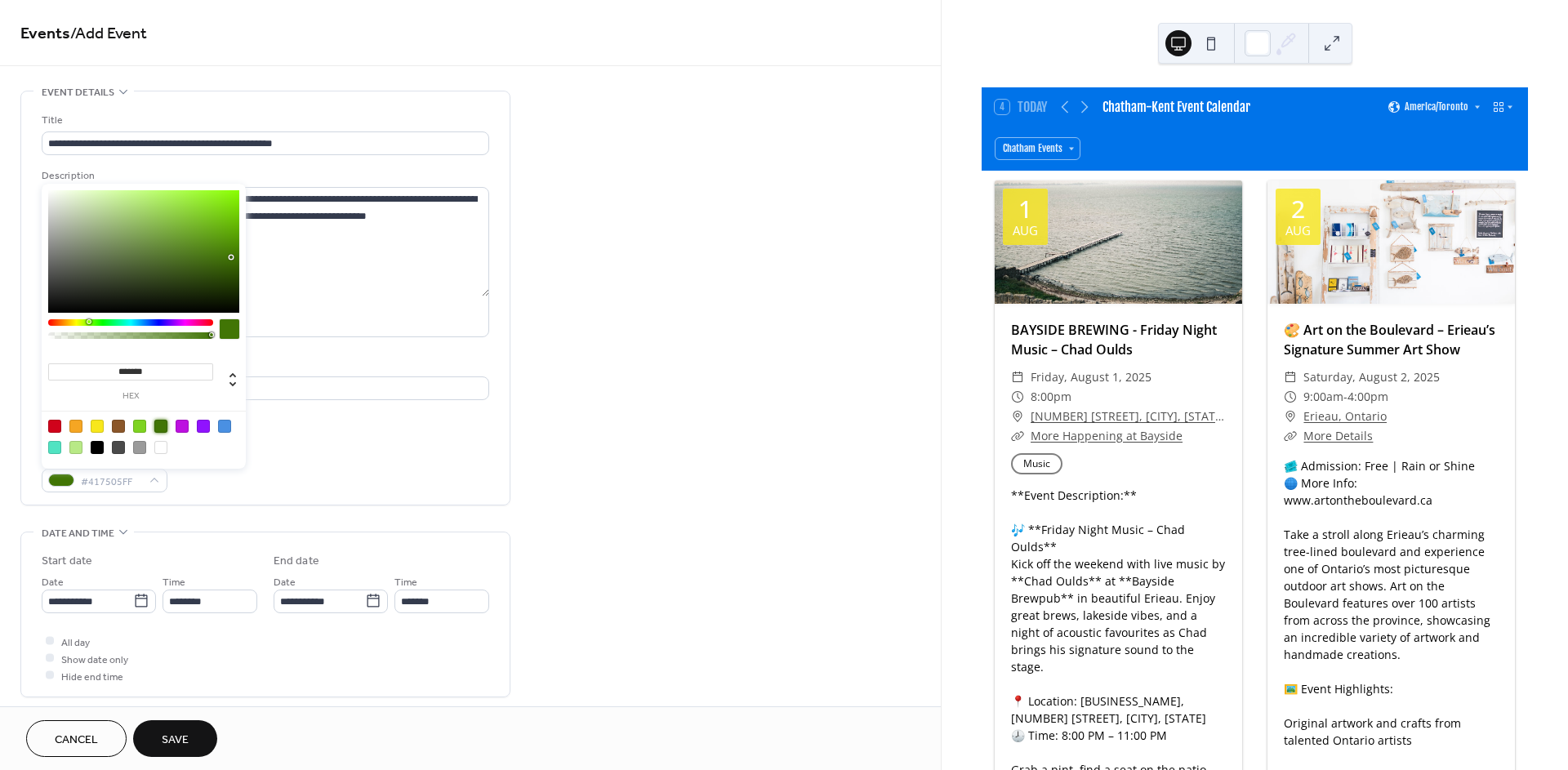 drag, startPoint x: 693, startPoint y: 464, endPoint x: 586, endPoint y: 482, distance: 108.50346 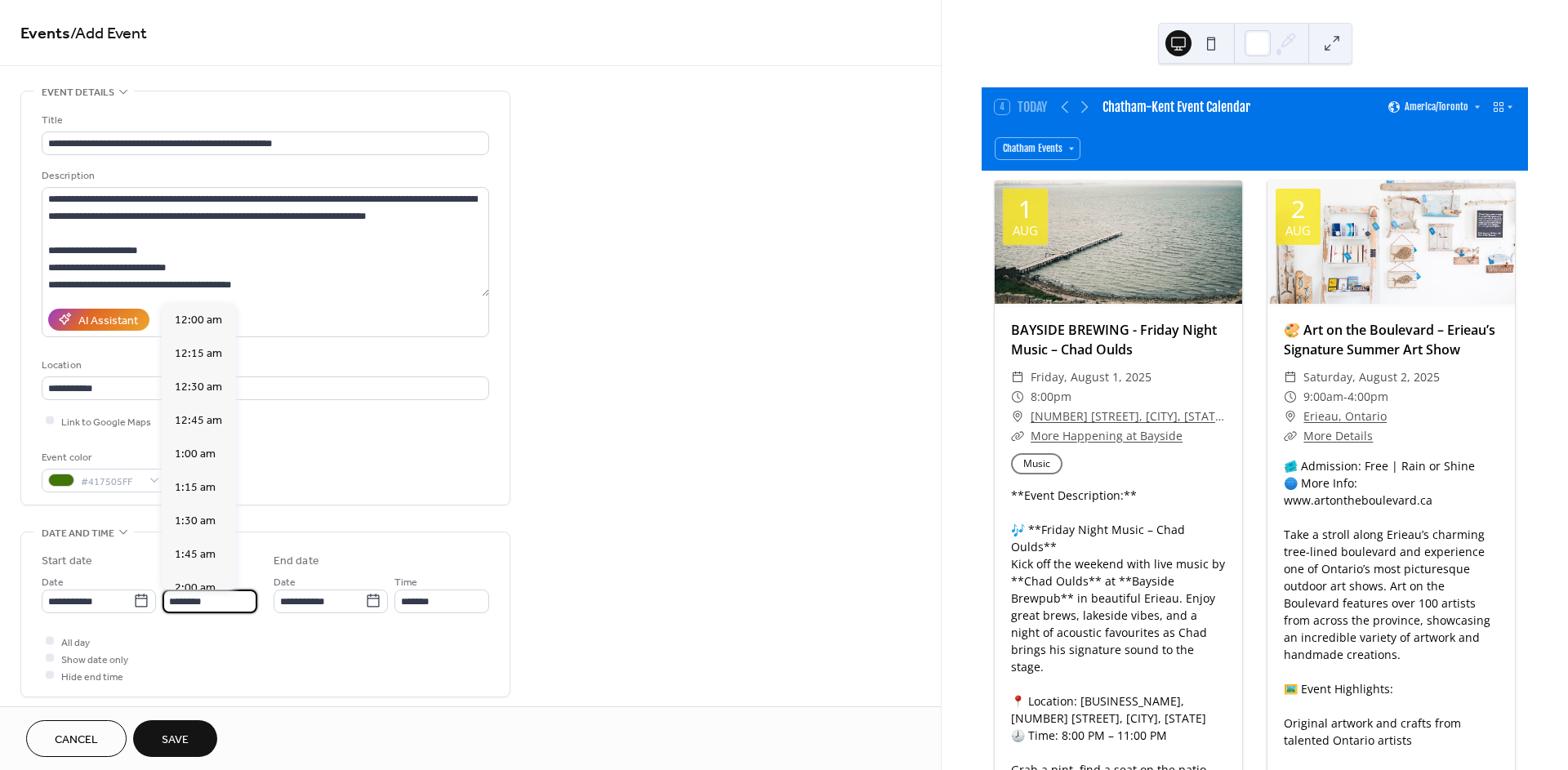 click on "********" at bounding box center [210, 601] 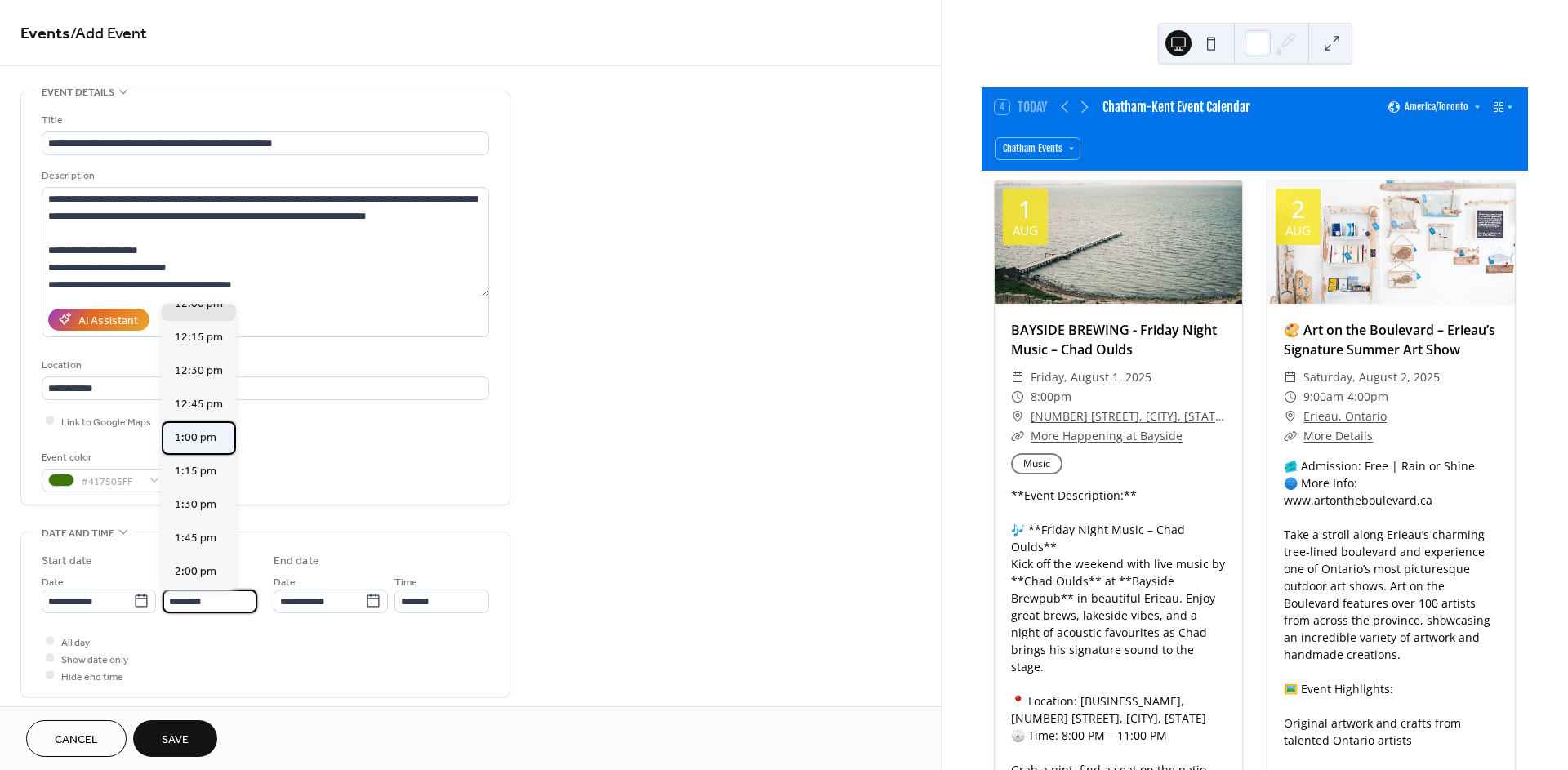 click on "1:00 pm" at bounding box center [195, 438] 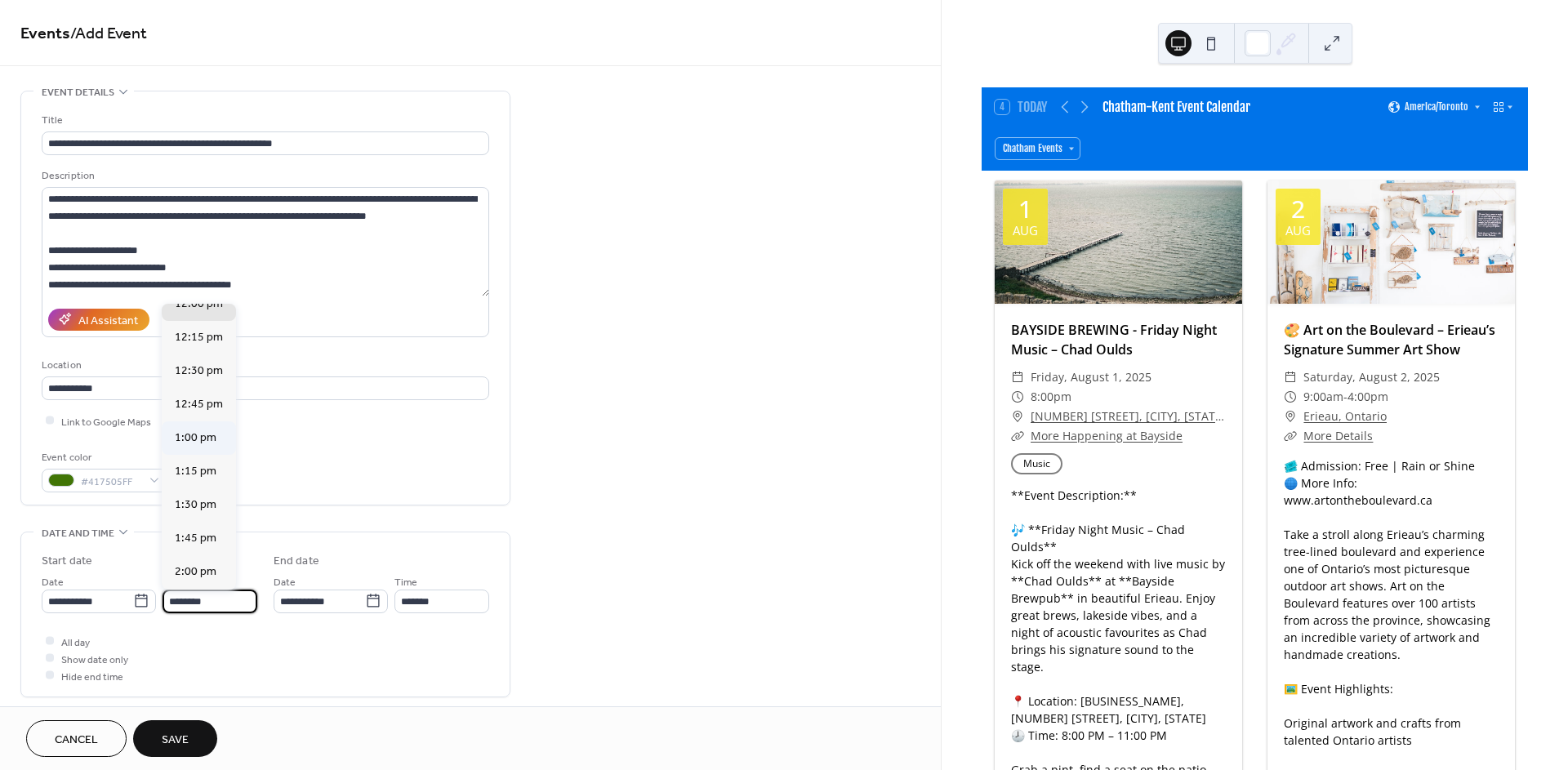 type on "*******" 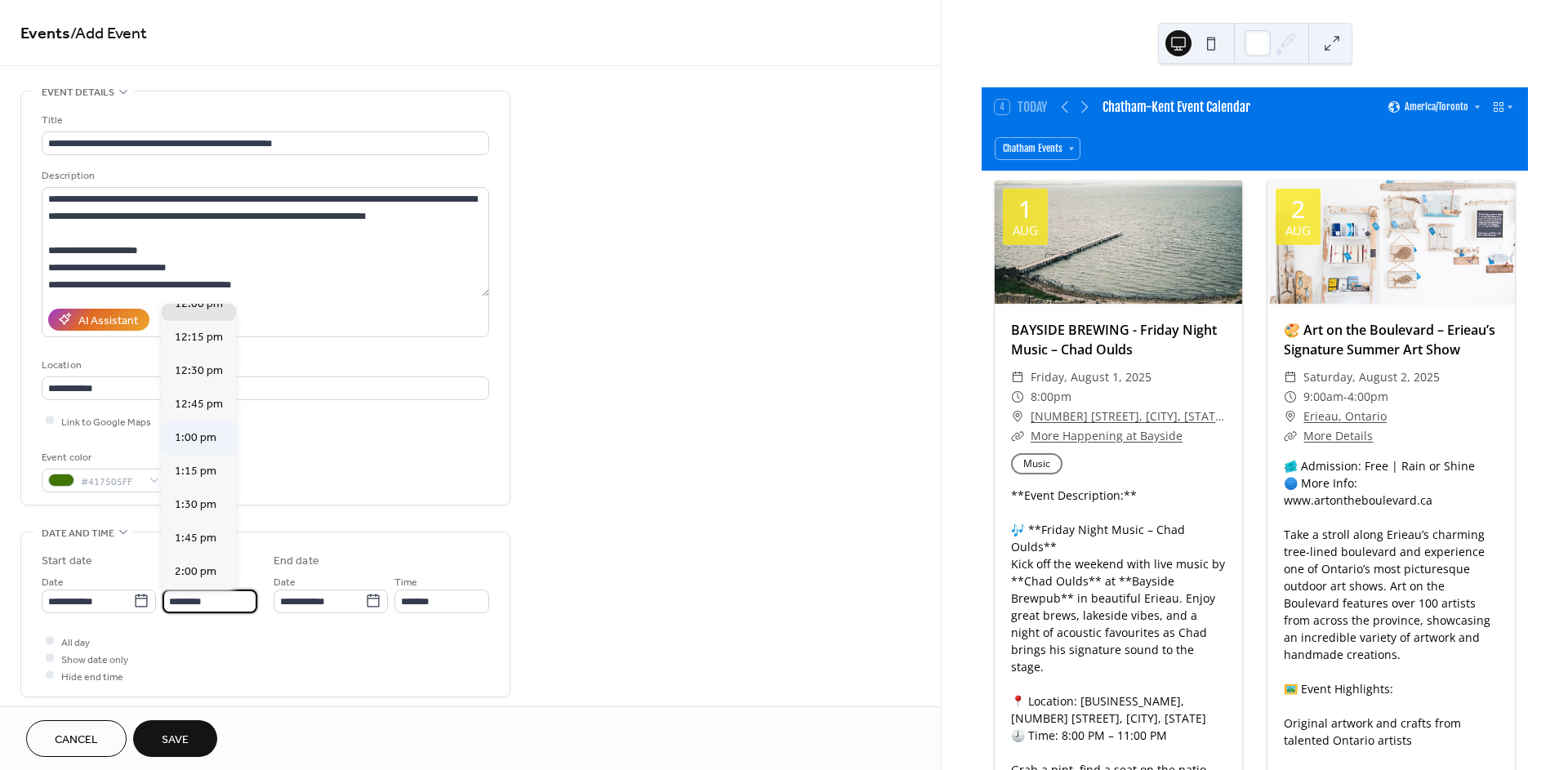 type on "*******" 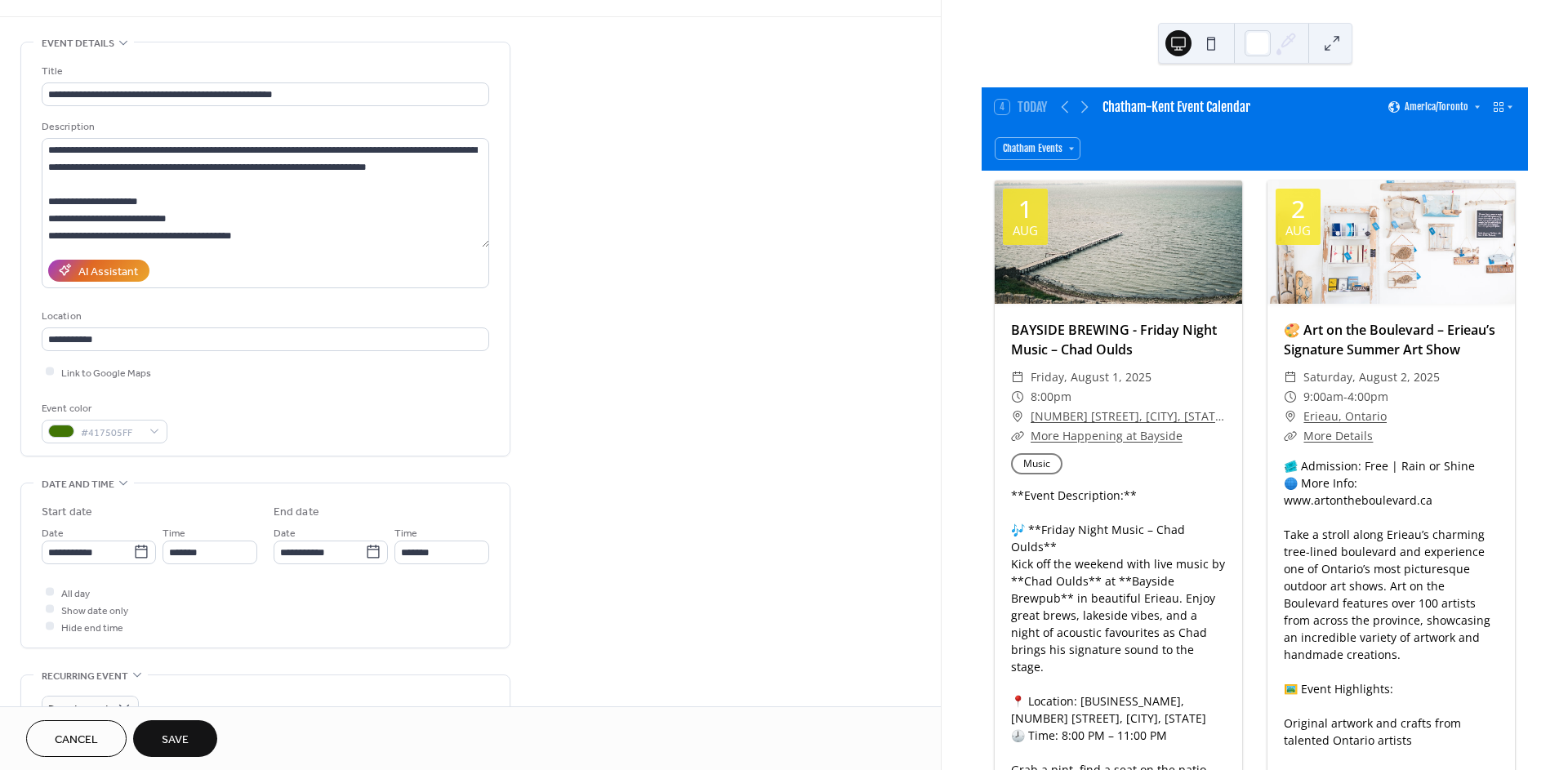 scroll, scrollTop: 91, scrollLeft: 0, axis: vertical 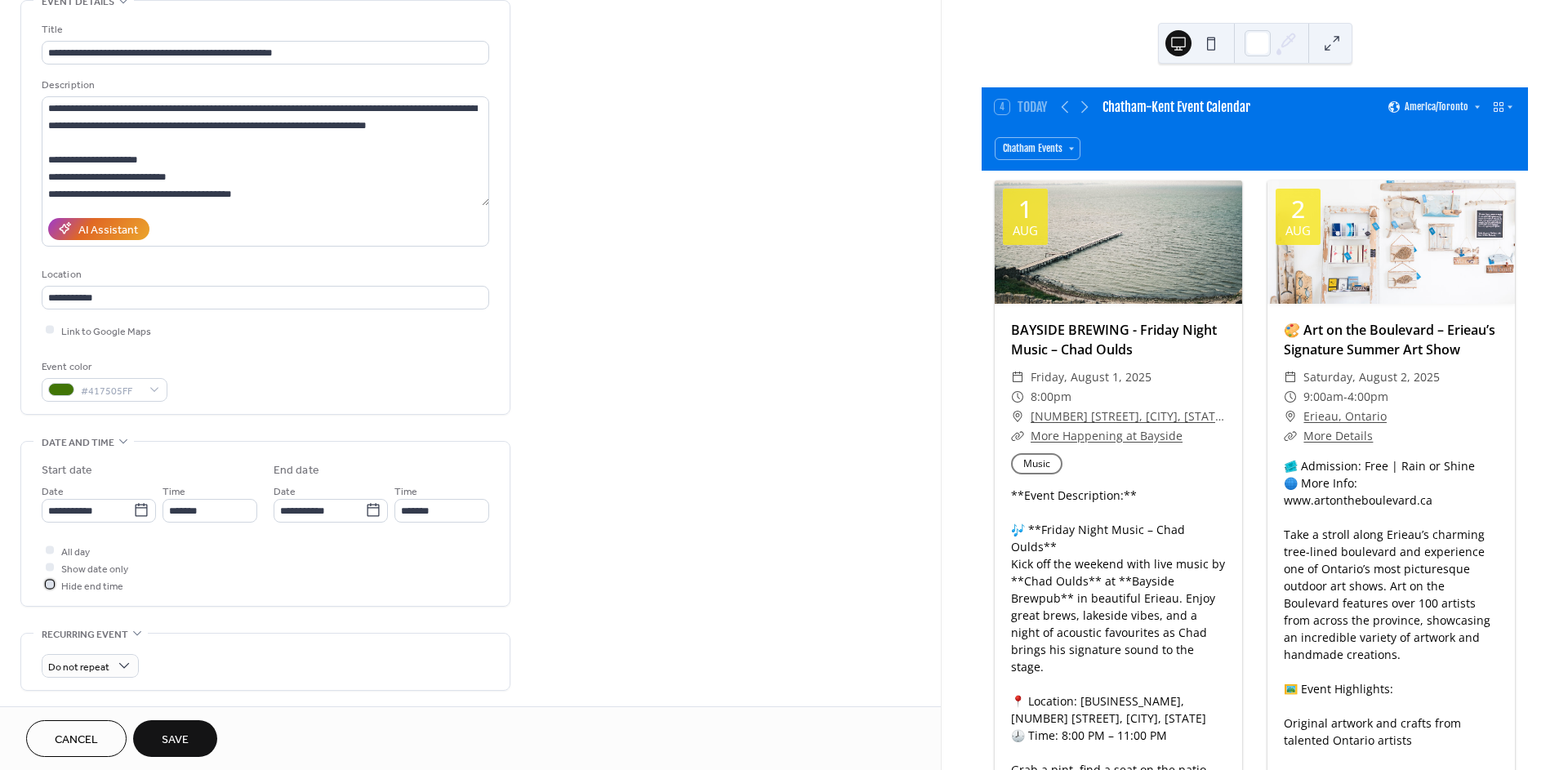 click on "Hide end time" at bounding box center (92, 585) 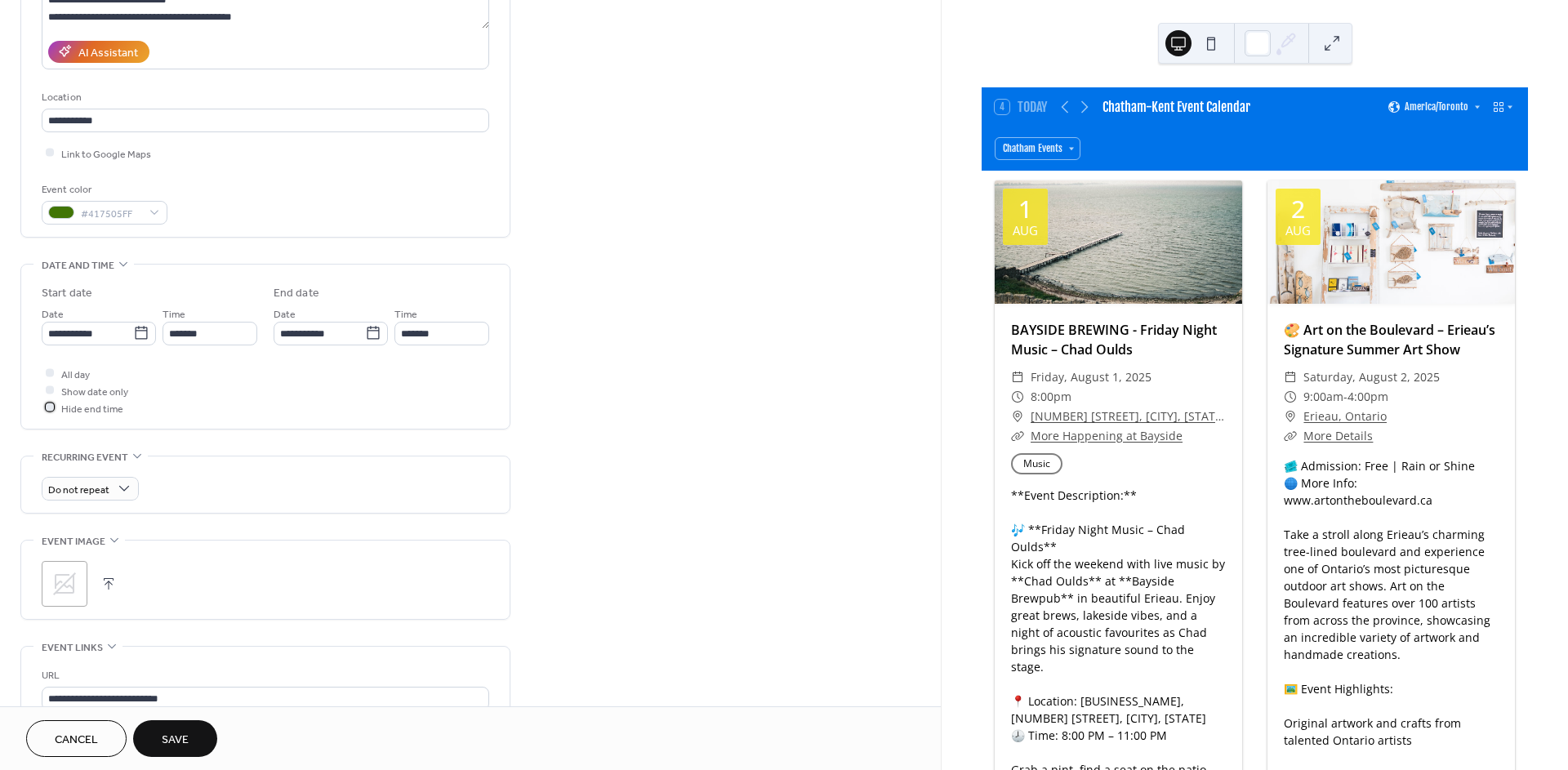 scroll, scrollTop: 272, scrollLeft: 0, axis: vertical 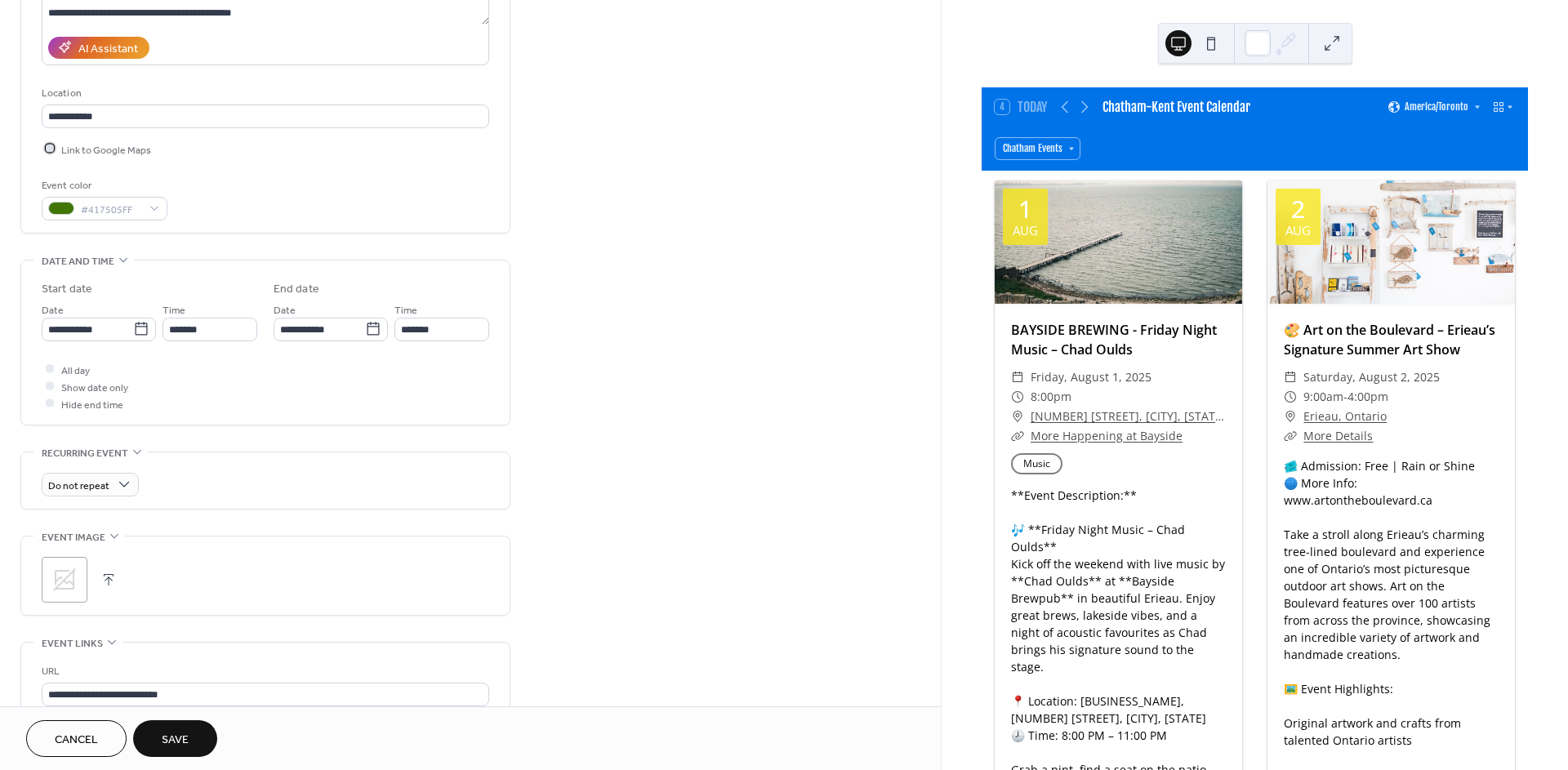 click on "Link to Google Maps" at bounding box center (106, 149) 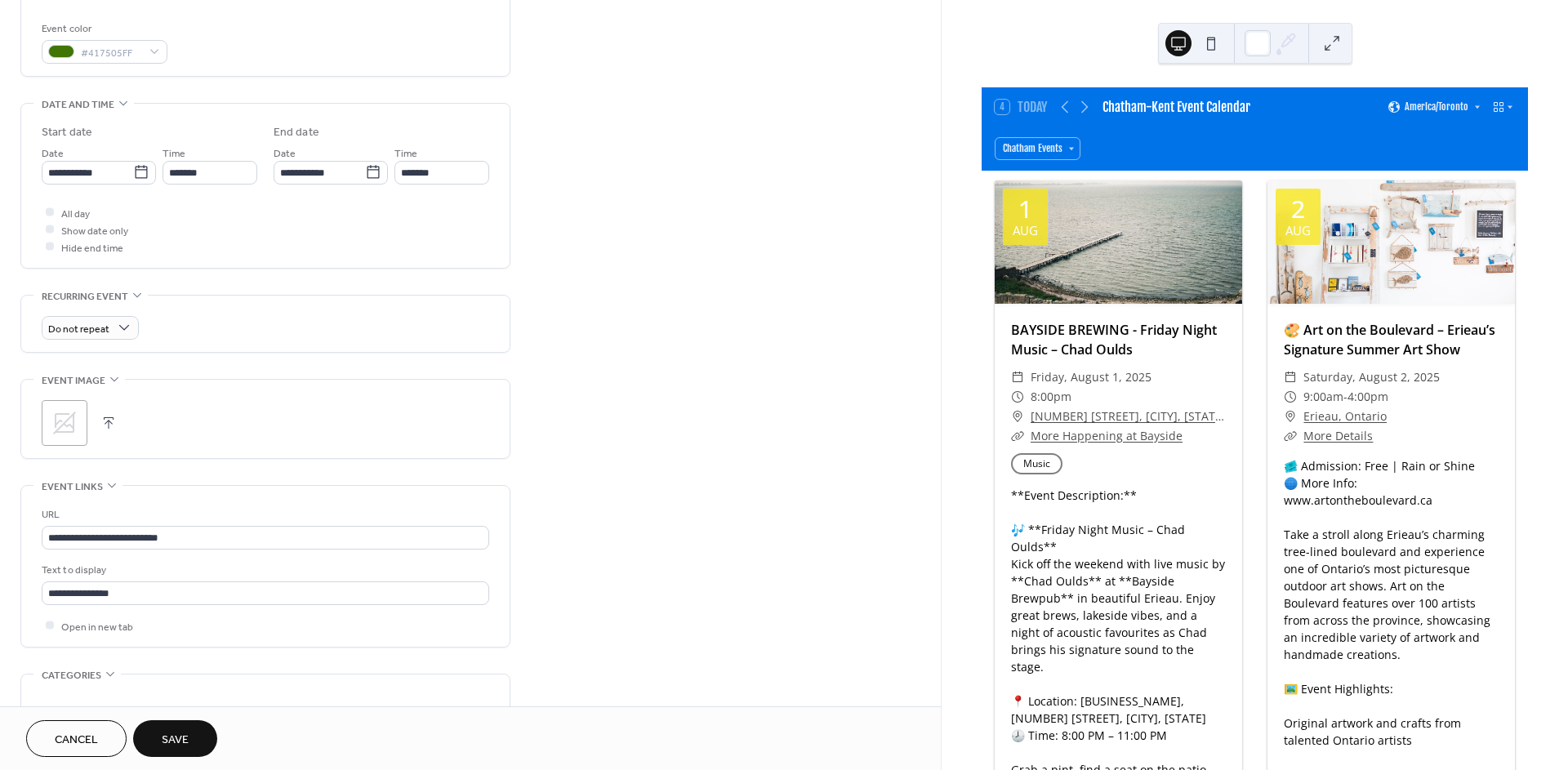 scroll, scrollTop: 453, scrollLeft: 0, axis: vertical 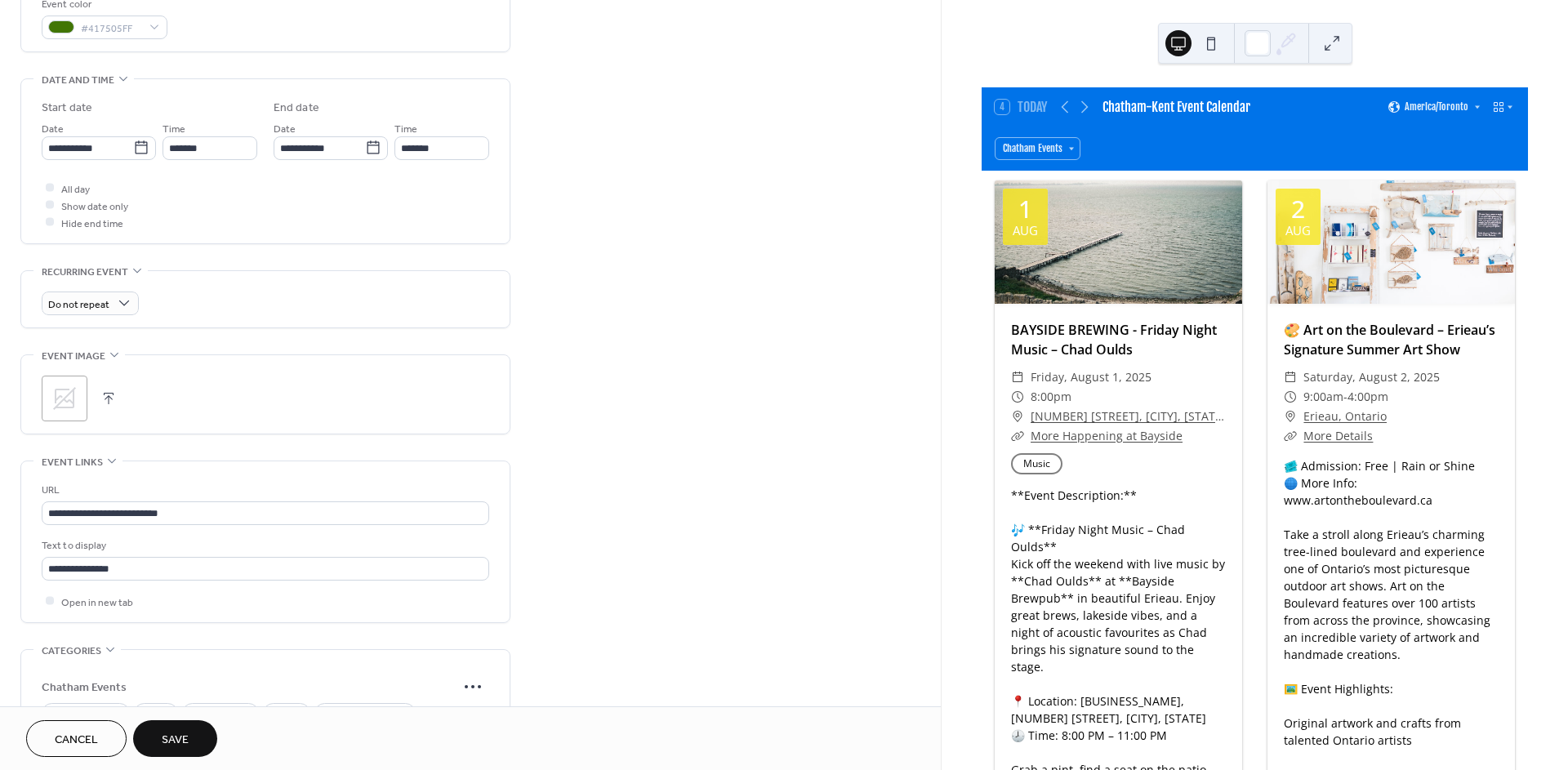 click on ";" at bounding box center [65, 398] 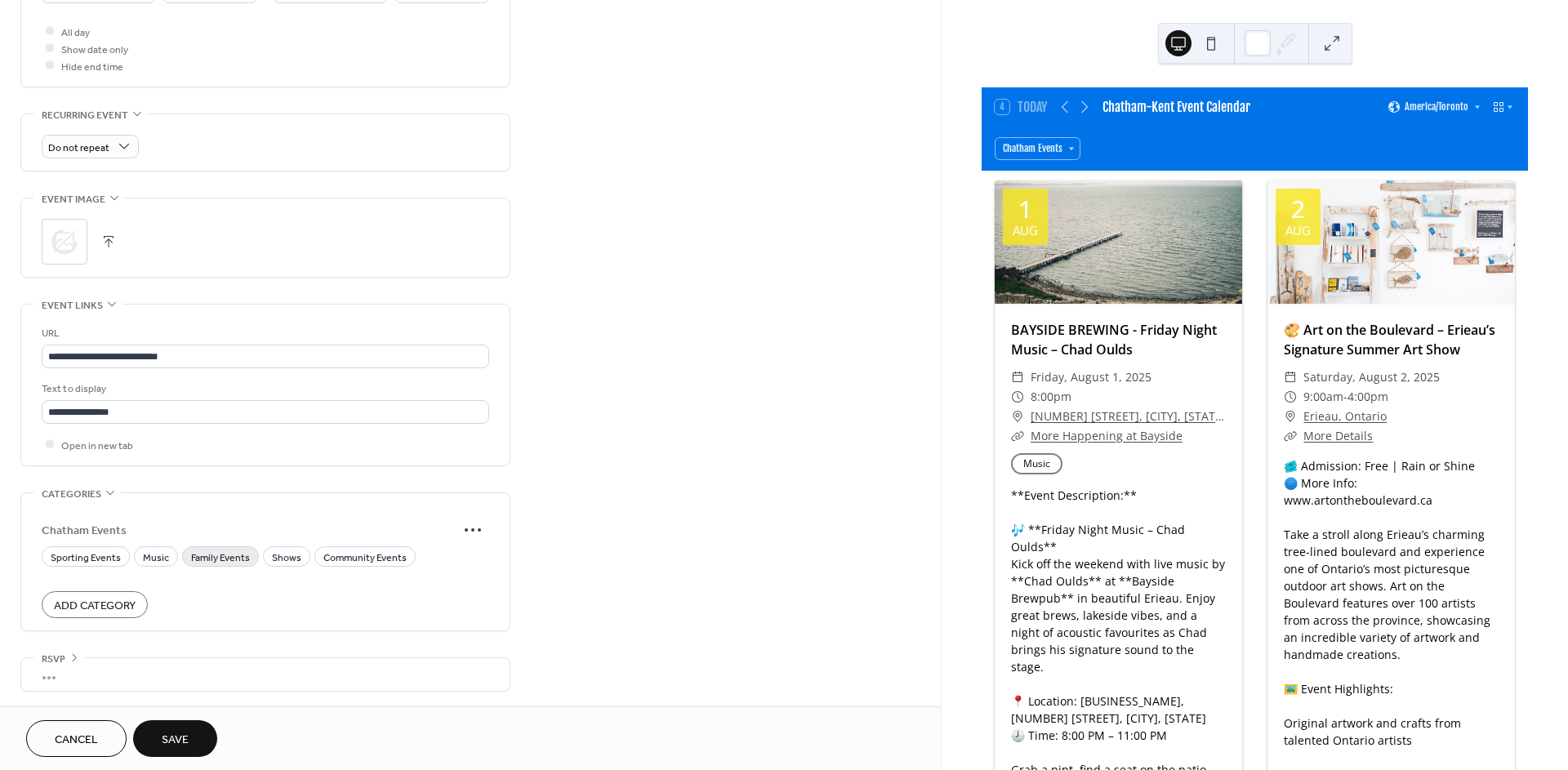 scroll, scrollTop: 612, scrollLeft: 0, axis: vertical 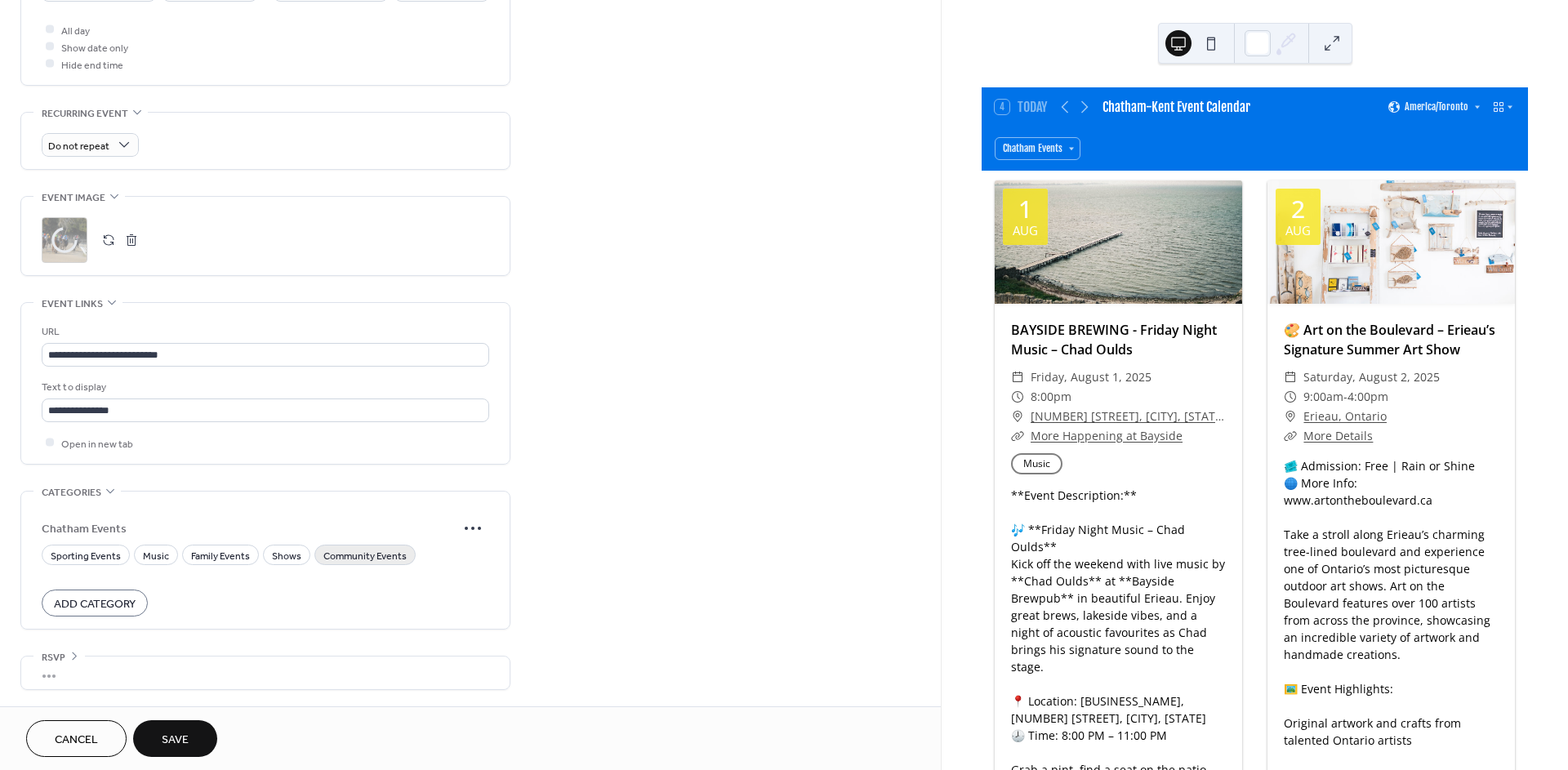 click on "Community Events" at bounding box center (365, 555) 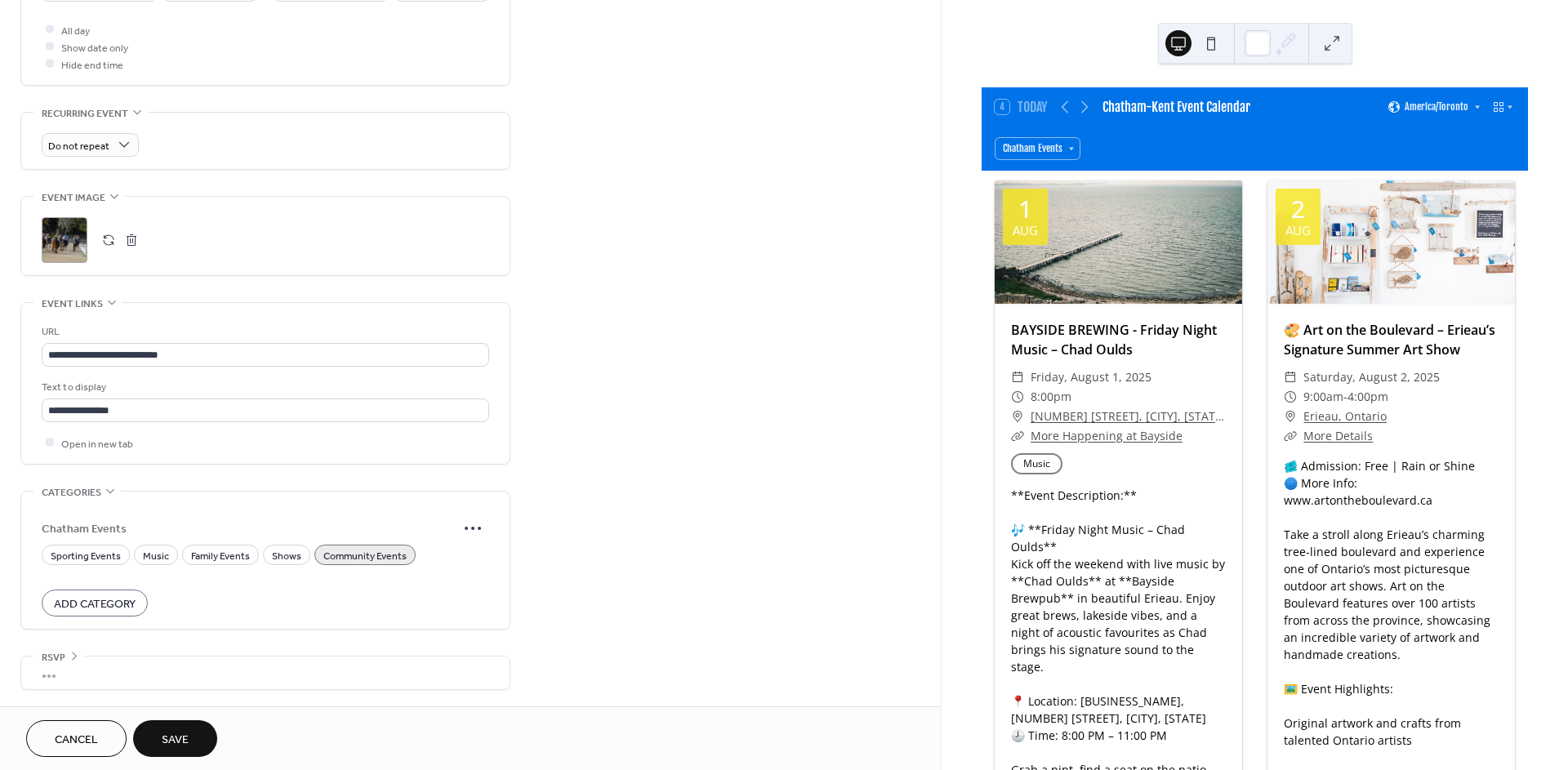 click on "Save" at bounding box center (175, 740) 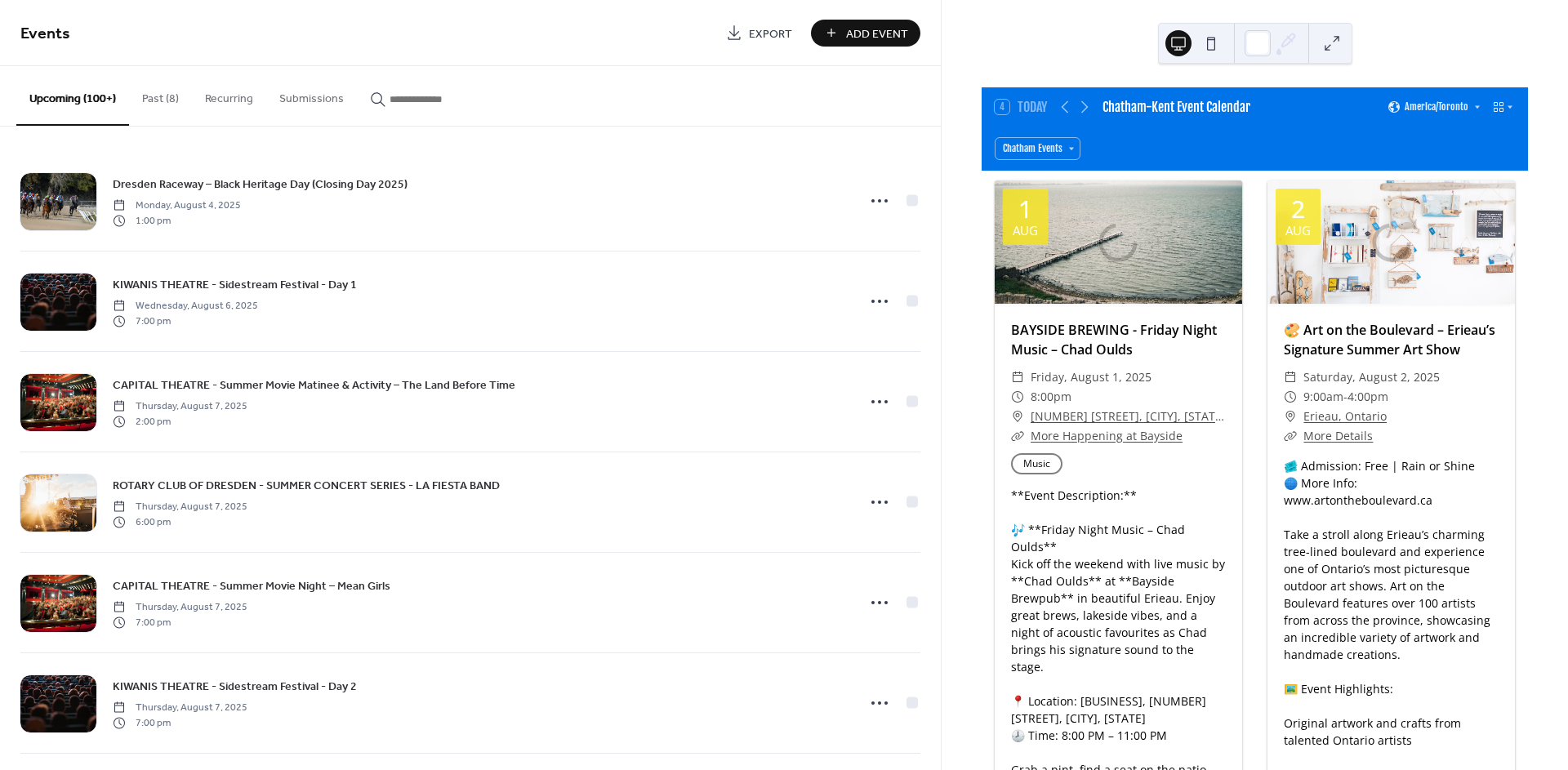 scroll, scrollTop: 0, scrollLeft: 0, axis: both 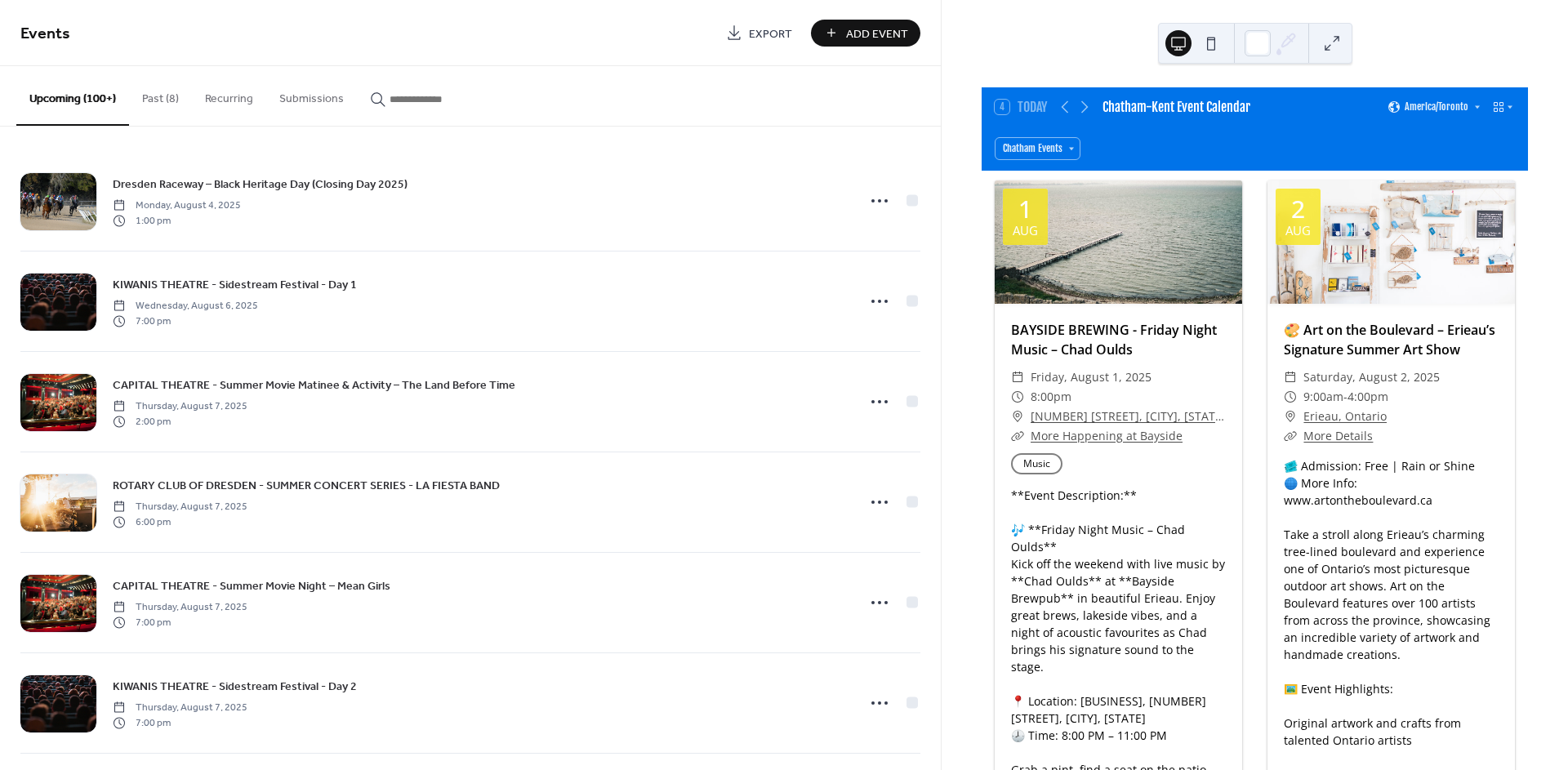 click on "Past (8)" at bounding box center (160, 95) 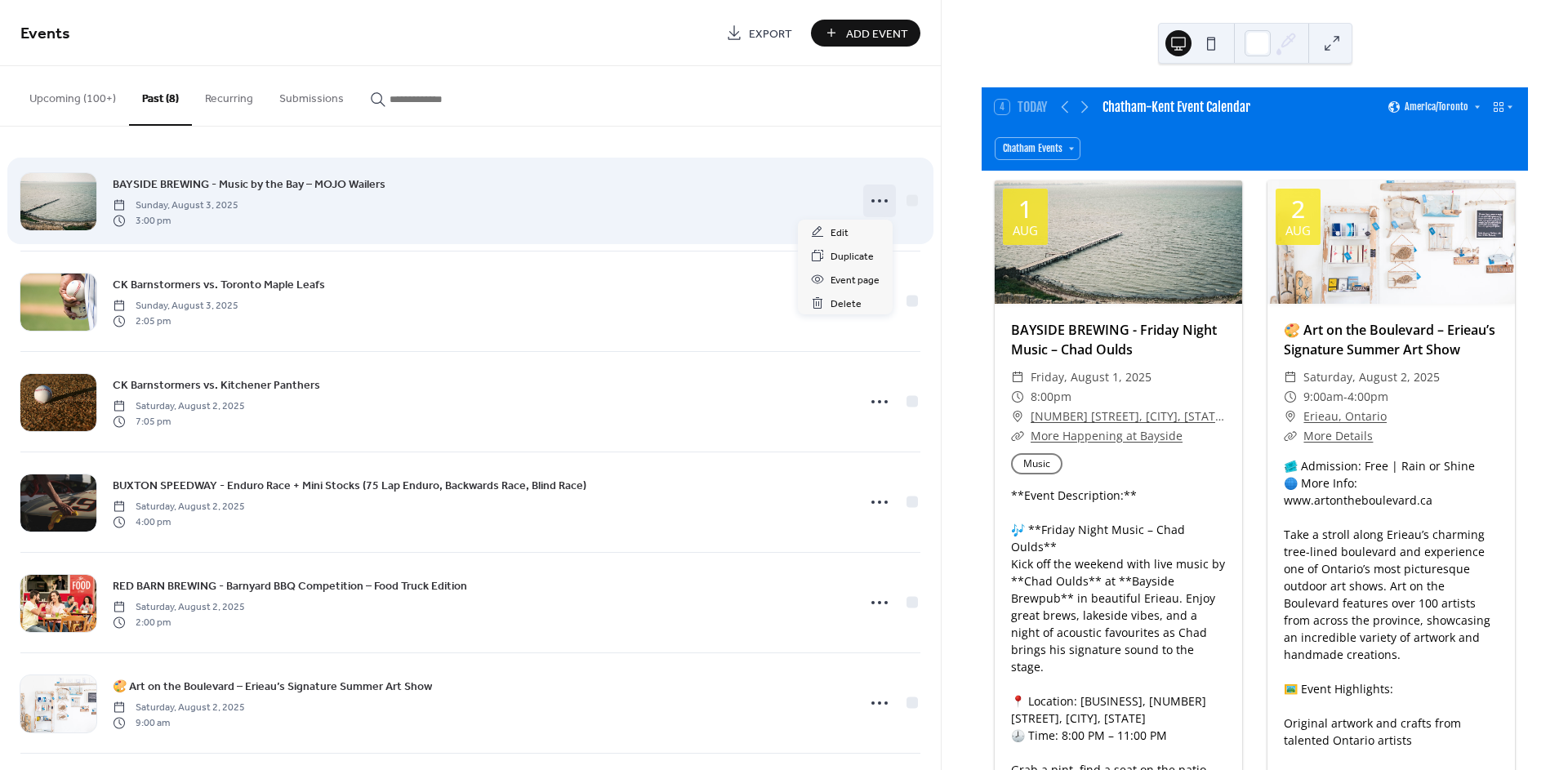 click 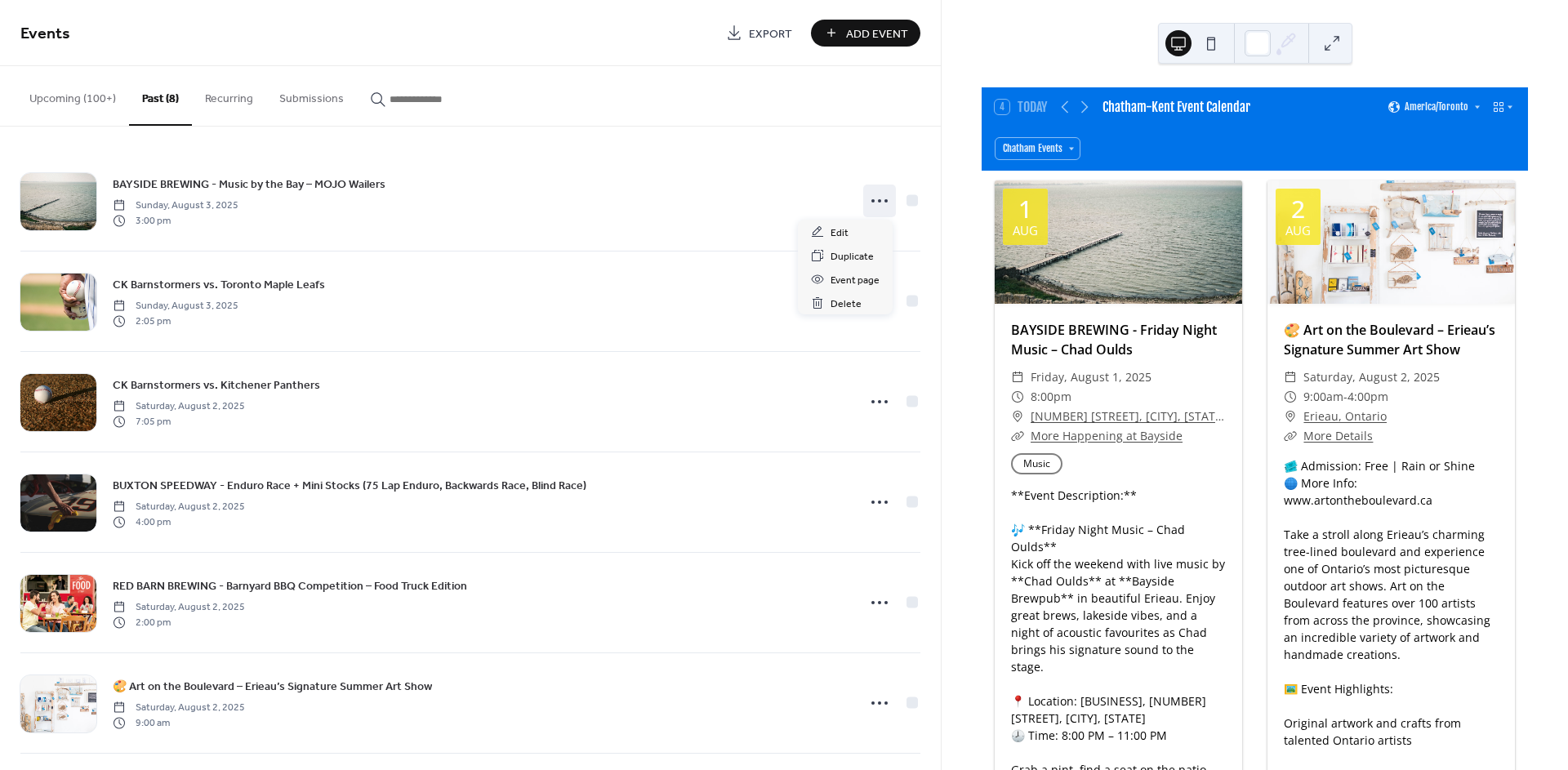 click on "4 Today Chatham-Kent Event Calendar America/Toronto Chatham  Events 1 Aug BAYSIDE BREWING - Friday Night Music – Chad Oulds ​ Friday, August 1, 2025 ​ 8:00pm ​ 970 Ross Lane, Erieau, ON, Canada ​ More Happening at Bayside Chatham  Events Music **Event Description:** 🎶 **Friday Night Music – Chad Oulds** Kick off the weekend with live music by **Chad Oulds** at **Bayside Brewpub** in beautiful Erieau. Enjoy great brews, lakeside vibes, and a night of acoustic favourites as Chad brings his signature sound to the stage. 📍 Location: Bayside Brewpub, 970 Ross Lane, Erieau, ON 🕗 Time: 8:00 PM – 11:00 PM Grab a pint, find a seat on the patio, and enjoy a relaxing night of live entertainment by the water. 2 Aug 🎨 Art on the Boulevard – Erieau’s Signature Summer Art Show ​ Saturday, August 2, 2025 ​ 9:00am - 4:00pm ​ Erieau, Ontario ​ More Details 🎟️ Admission: Free | Rain or Shine 🌐 More Info: www.artontheboulevard.ca 🖼️ Event Highlights: Live music to set the vibe 2" at bounding box center [1254, 385] 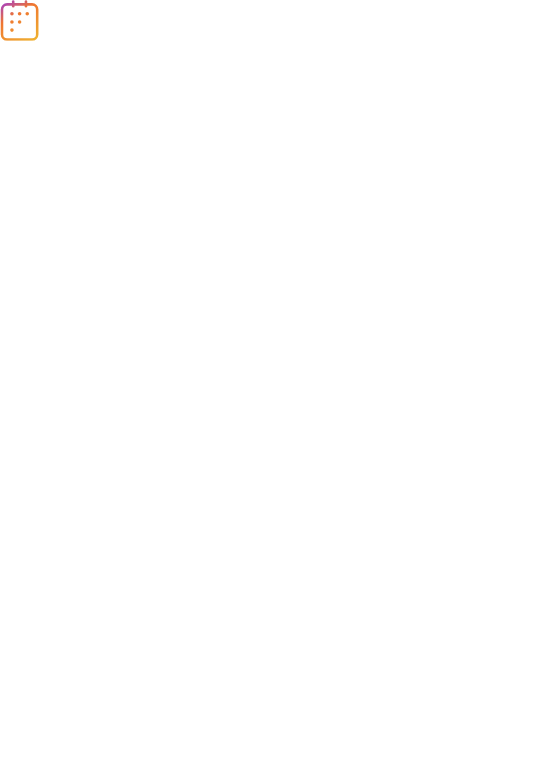 scroll, scrollTop: 0, scrollLeft: 0, axis: both 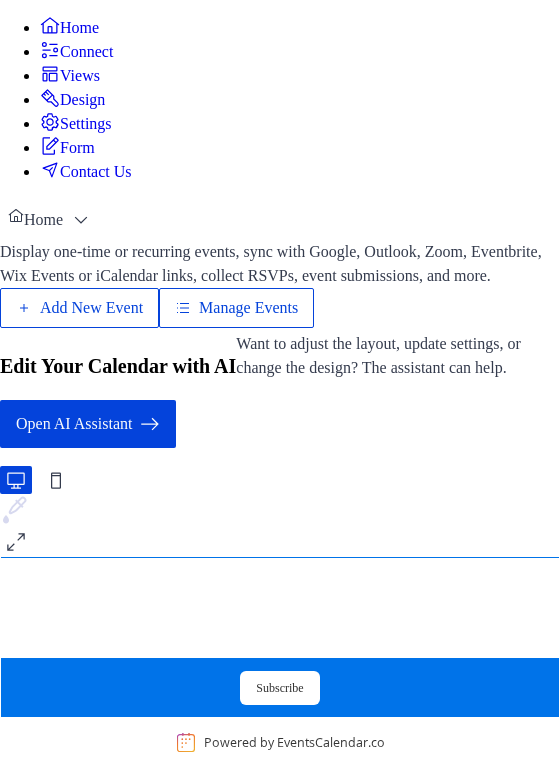 click on "Views" at bounding box center [70, 75] 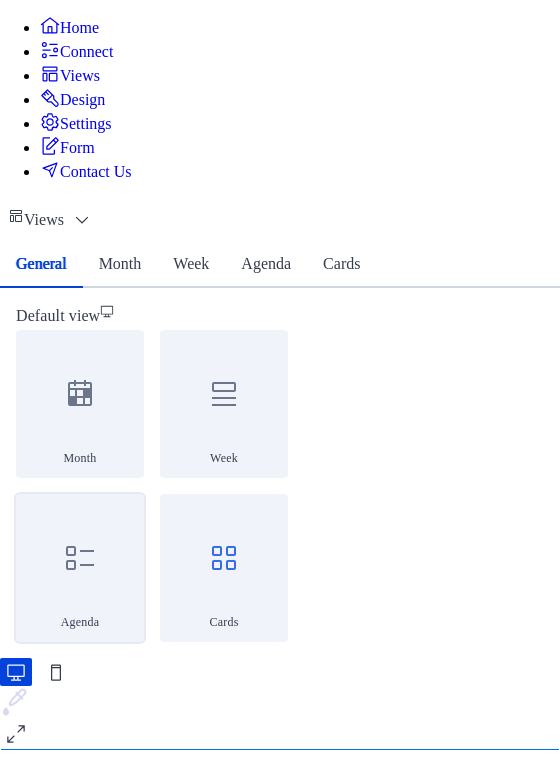 click 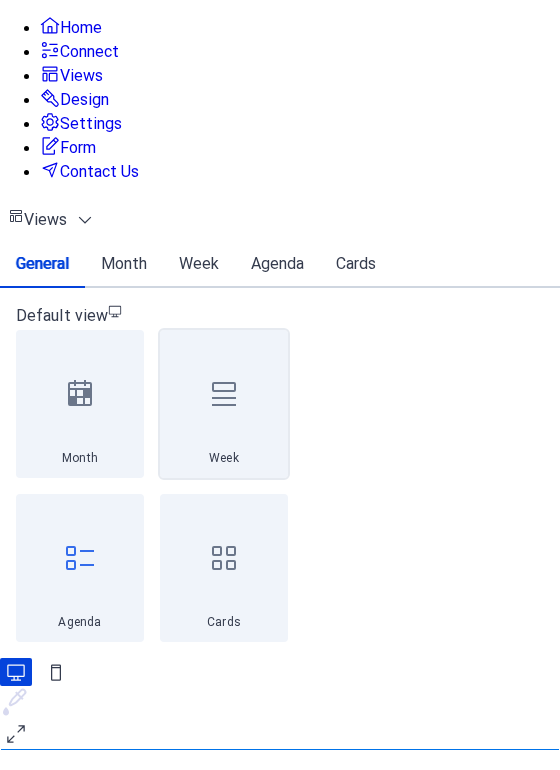 click at bounding box center (224, 394) 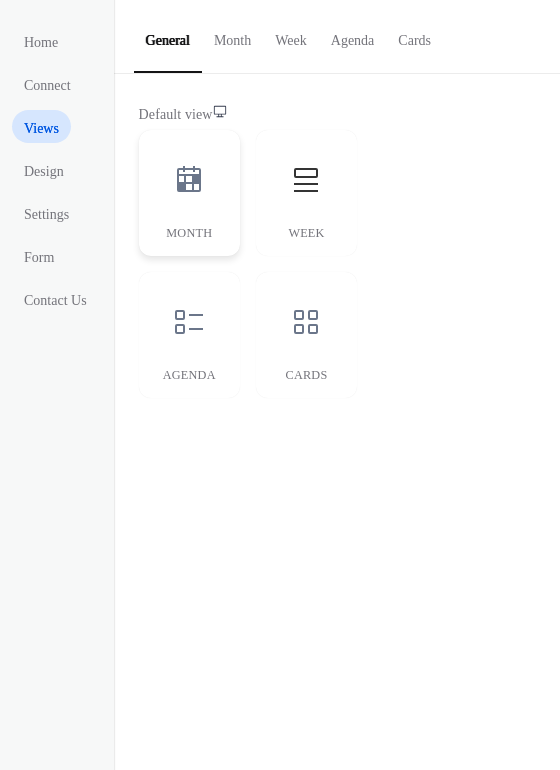 click on "Month" at bounding box center [189, 193] 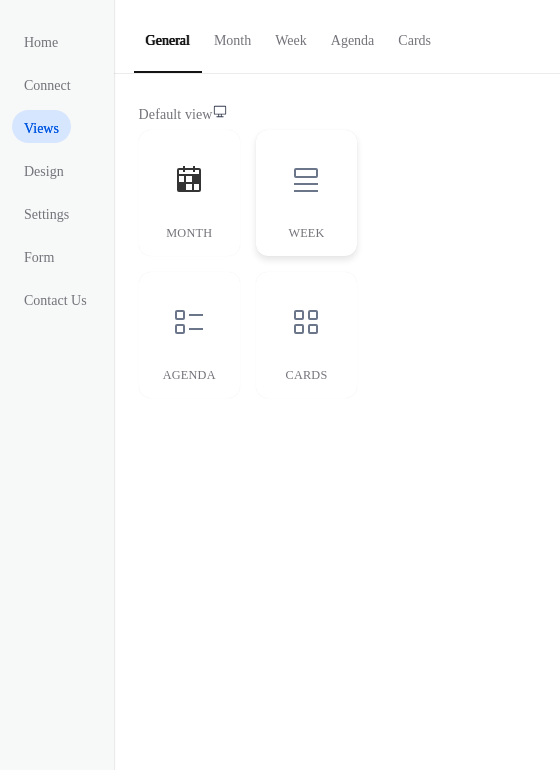 click at bounding box center [306, 180] 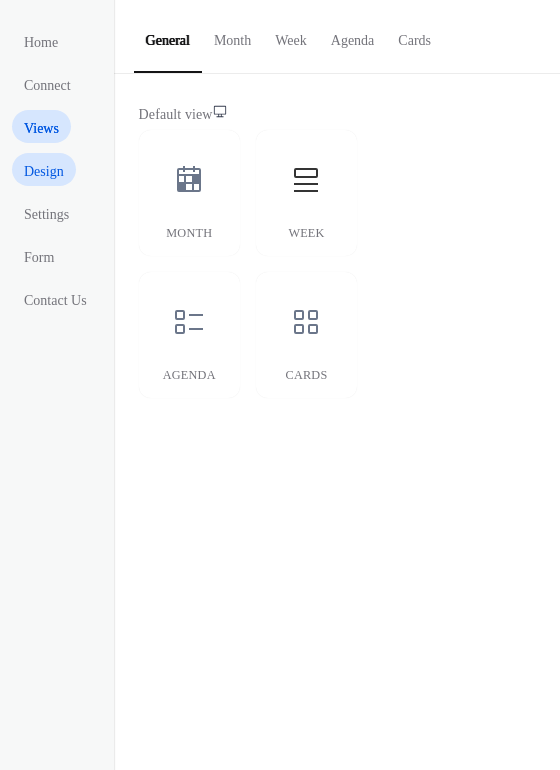 click on "Design" at bounding box center [44, 171] 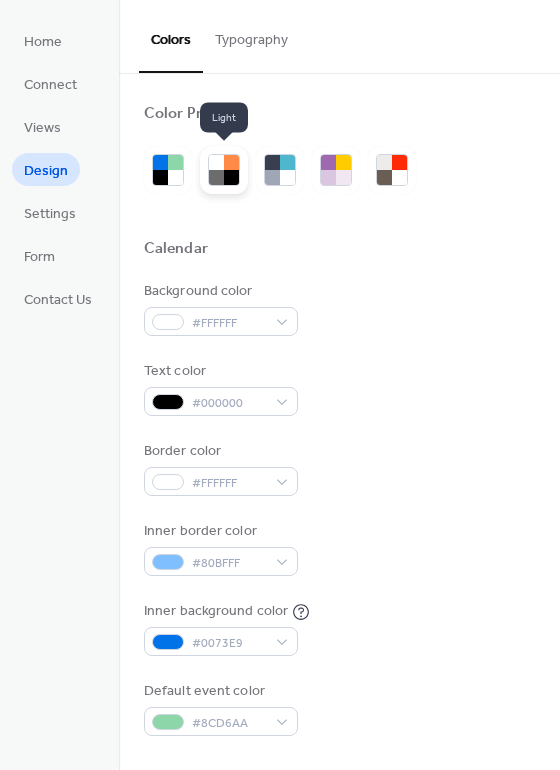 click at bounding box center (216, 177) 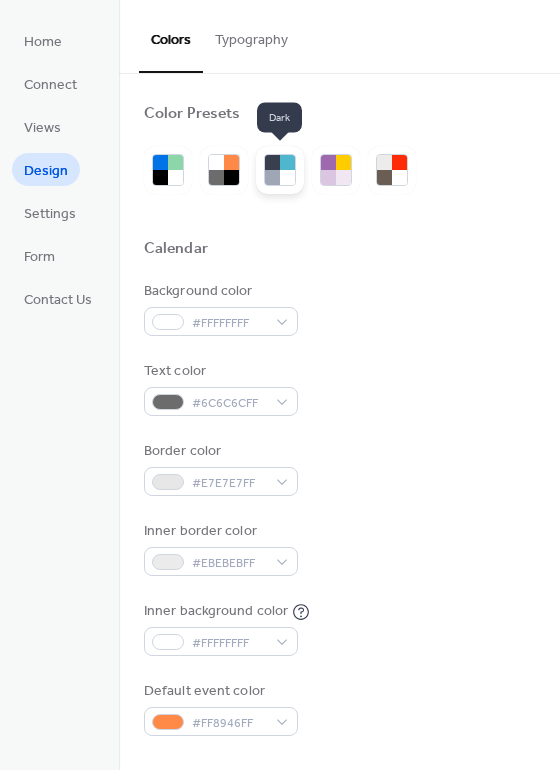 click at bounding box center (287, 177) 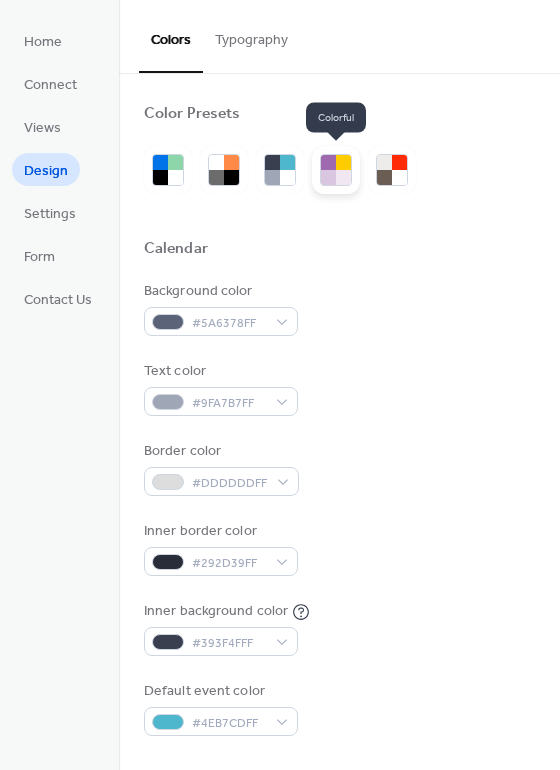 click at bounding box center [343, 177] 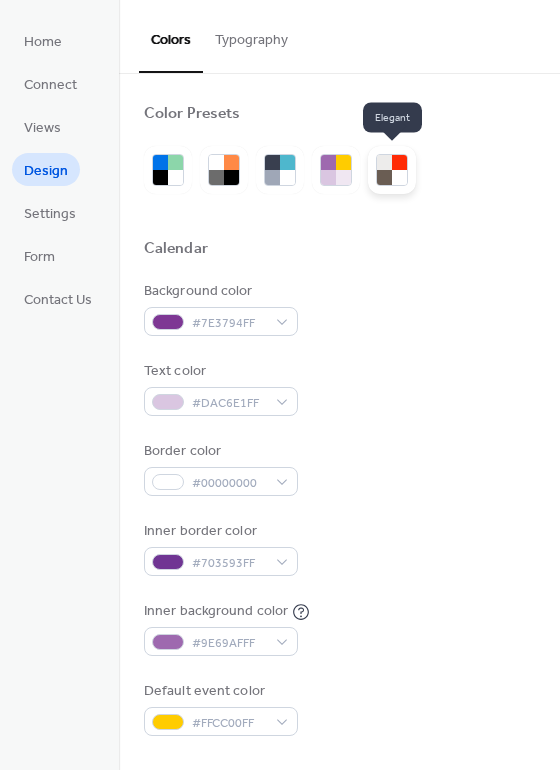 click at bounding box center [399, 177] 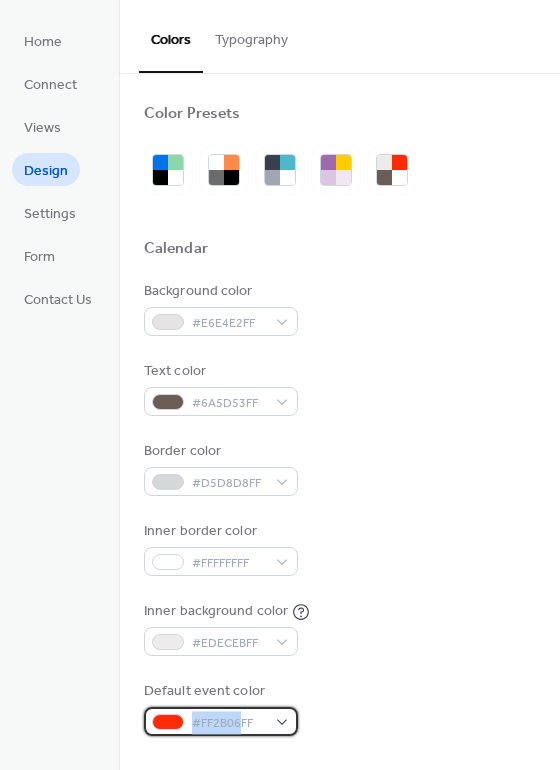 click on "#FF2B06FF" at bounding box center (221, 721) 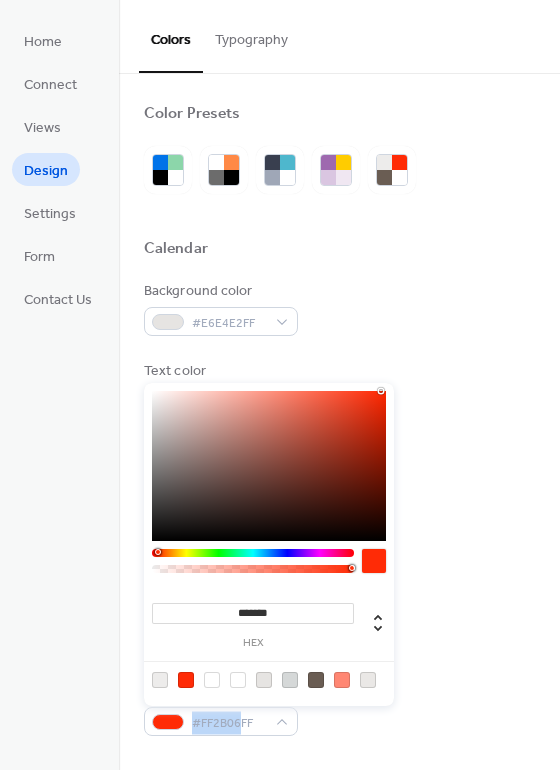 type on "*******" 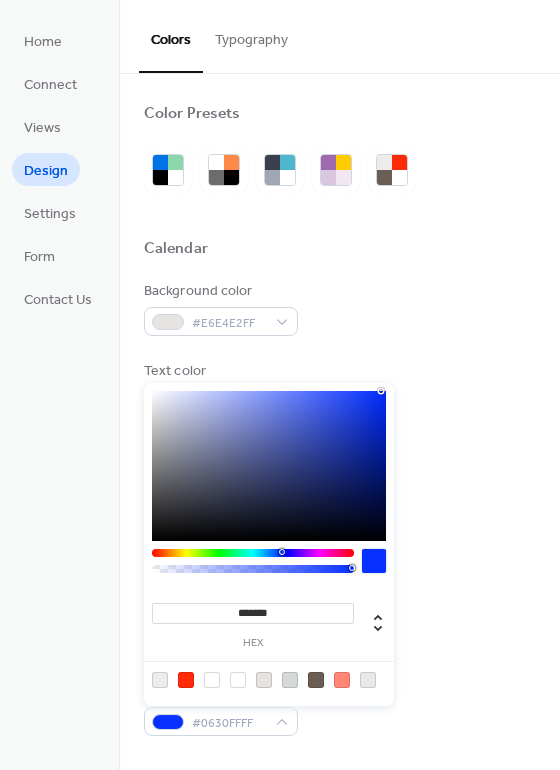 click at bounding box center [253, 553] 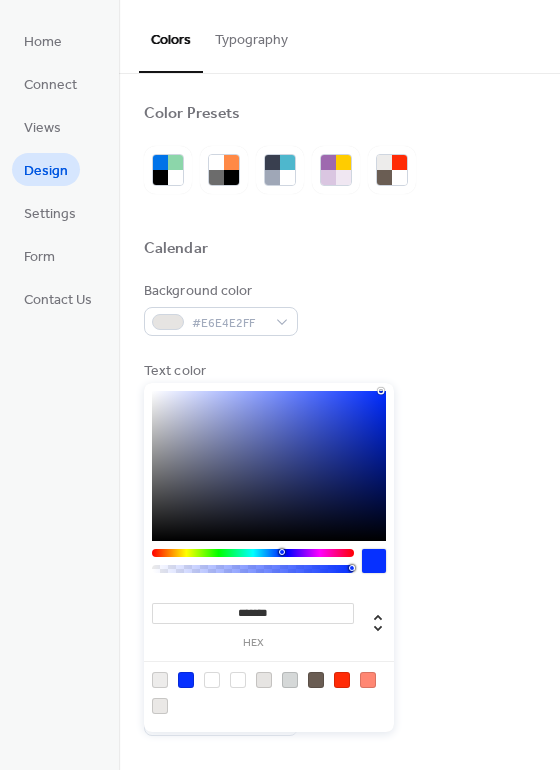 click on "Inner background color #EDECEBFF" at bounding box center [339, 628] 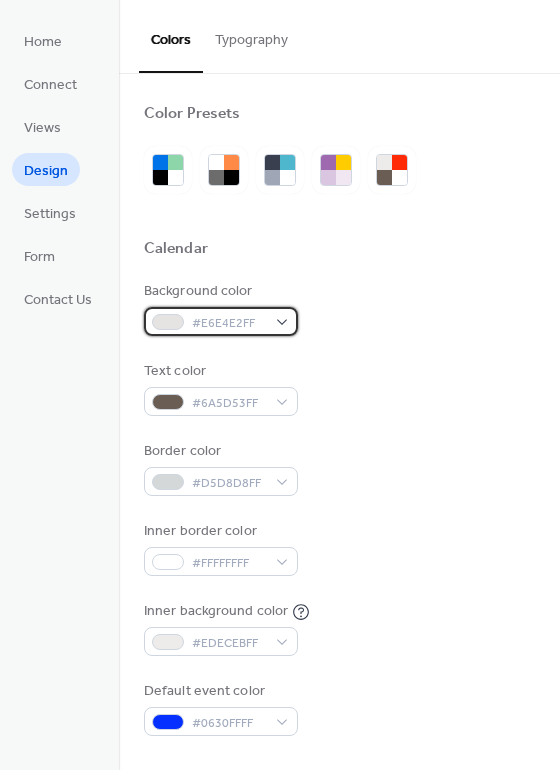 click on "#E6E4E2FF" at bounding box center [229, 323] 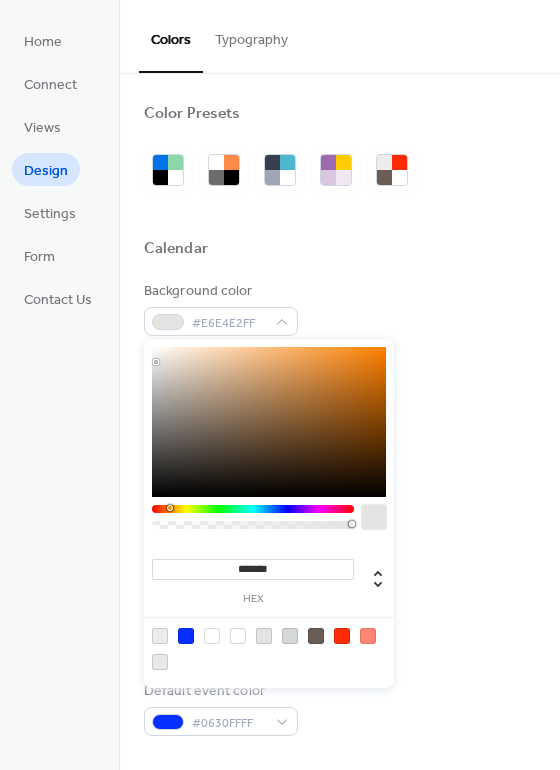 click at bounding box center (212, 636) 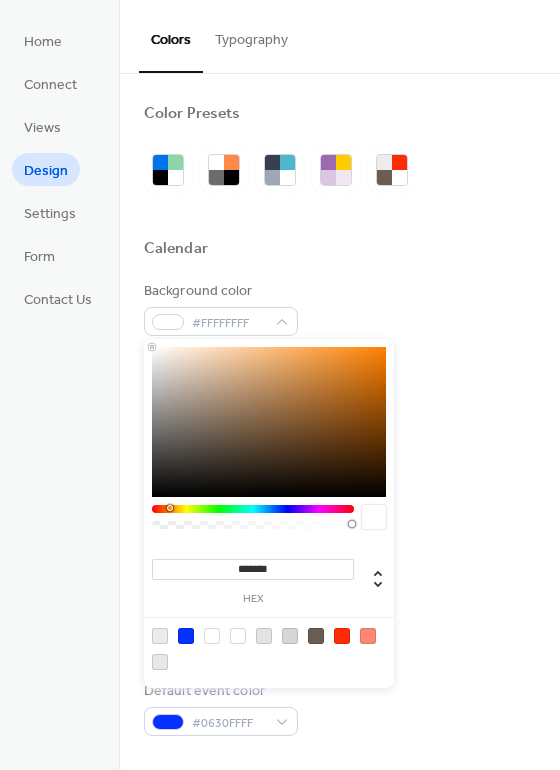 click on "Background color #FFFFFFFF Text color #6A5D53FF Border color #D5D8D8FF Inner border color #FFFFFFFF Inner background color #EDECEBFF Default event color #0630FFFF" at bounding box center [339, 508] 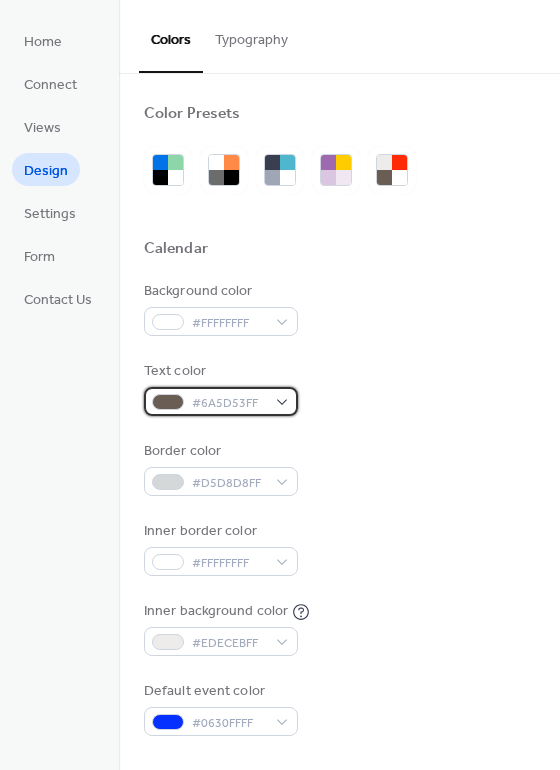 click on "#6A5D53FF" at bounding box center [229, 403] 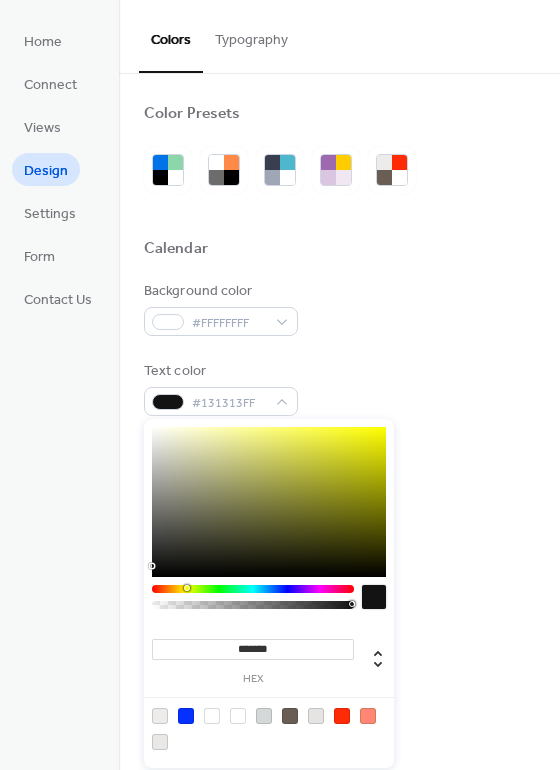 type on "*******" 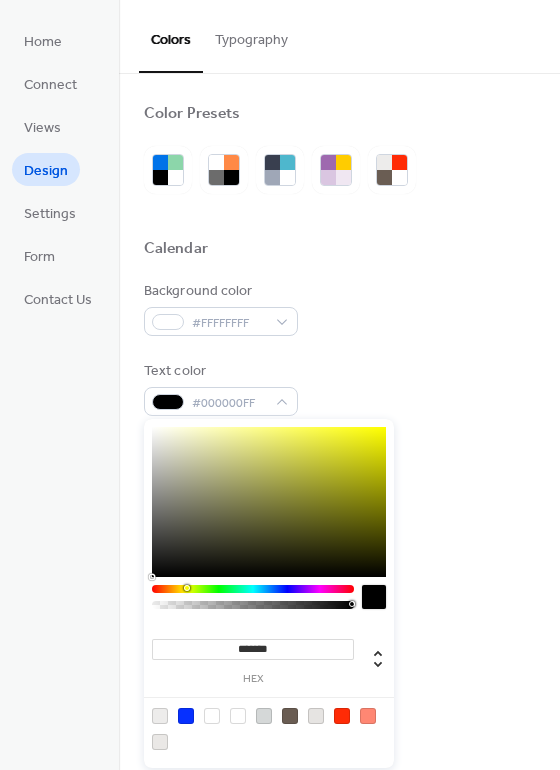 drag, startPoint x: 202, startPoint y: 513, endPoint x: 148, endPoint y: 582, distance: 87.61849 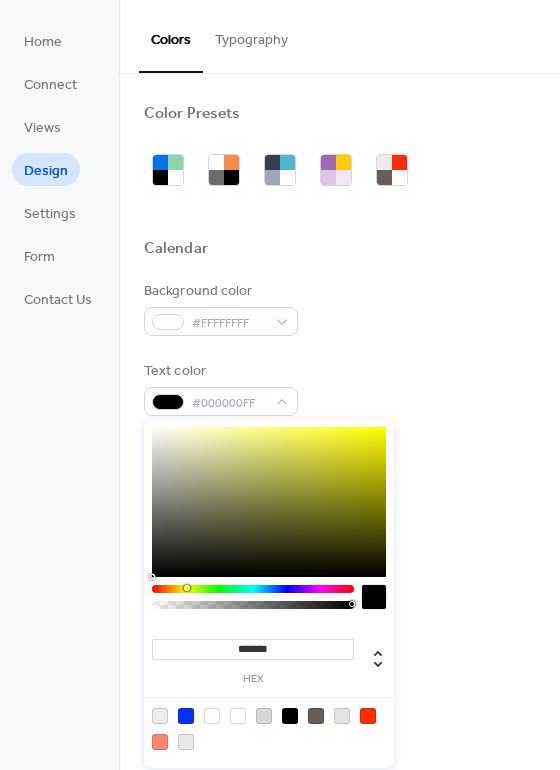 click at bounding box center (290, 716) 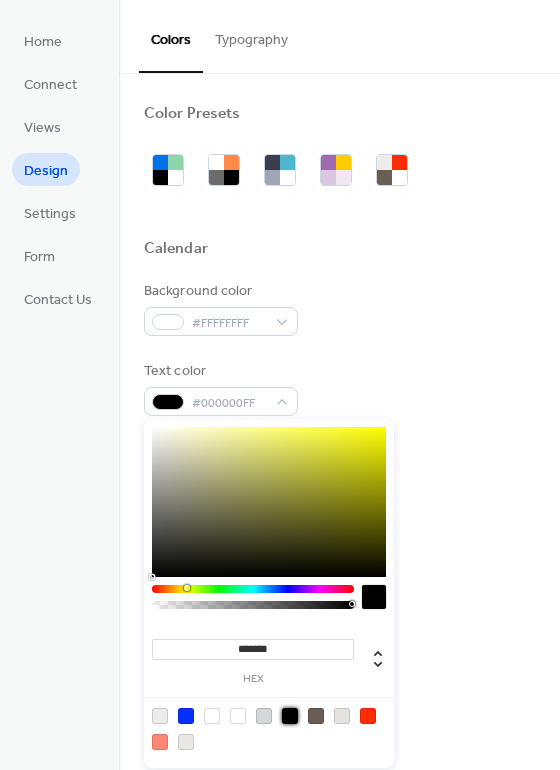 click on "Background color #FFFFFFFF" at bounding box center [339, 308] 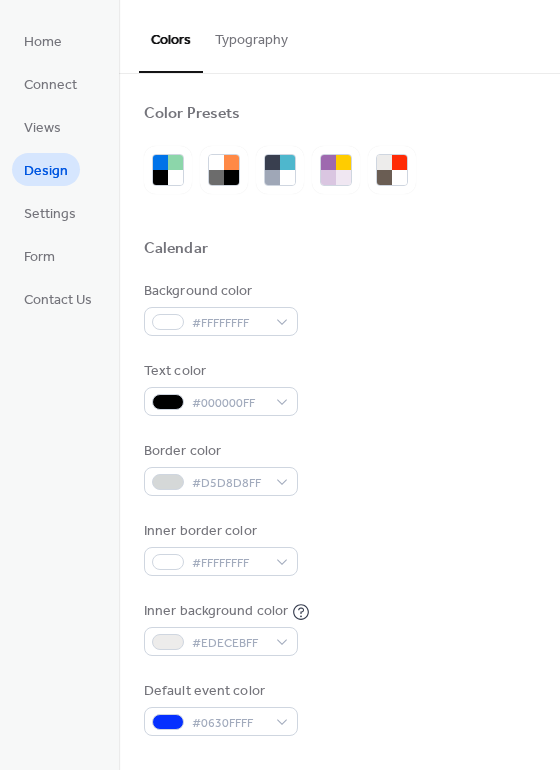 click on "Border color" at bounding box center (219, 451) 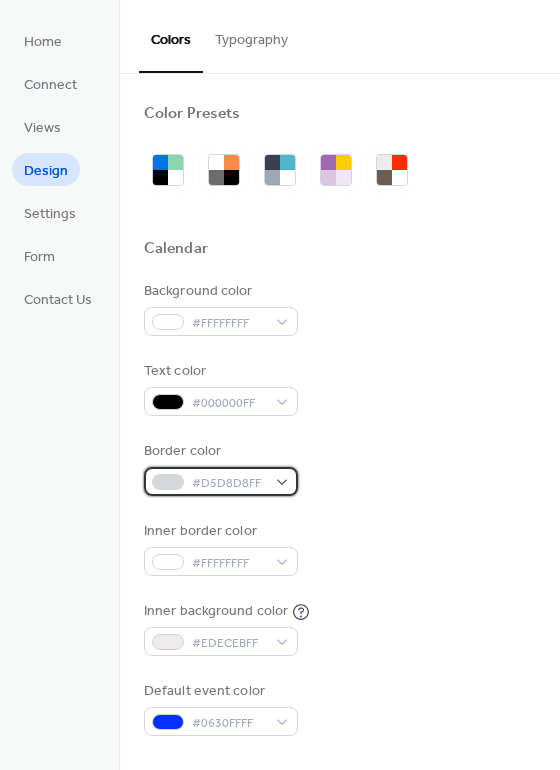 click on "#D5D8D8FF" at bounding box center (229, 483) 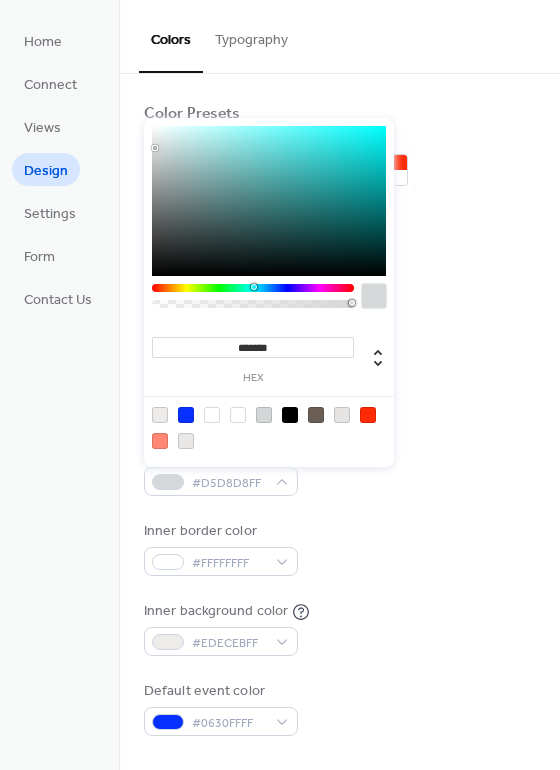 click at bounding box center (212, 415) 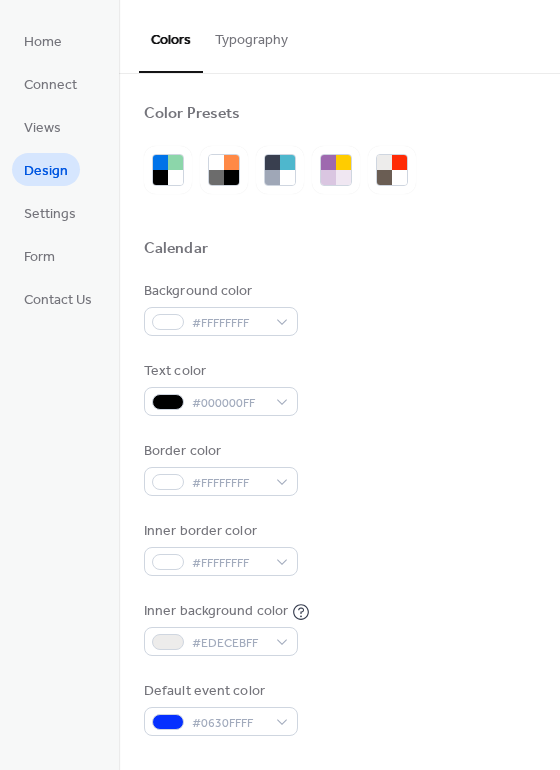 click on "Background color #FFFFFFFF Text color #000000FF Border color #FFFFFFFF Inner border color #FFFFFFFF Inner background color #EDECEBFF Default event color #0630FFFF" at bounding box center [339, 508] 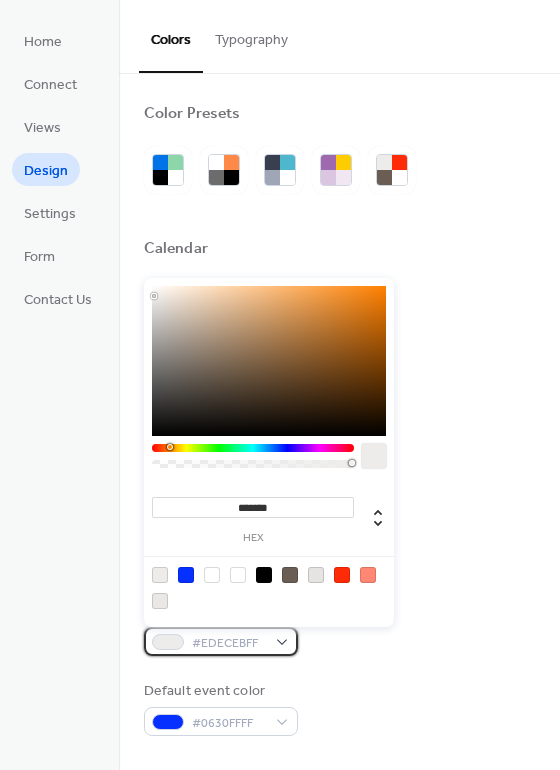click on "#EDECEBFF" at bounding box center (221, 641) 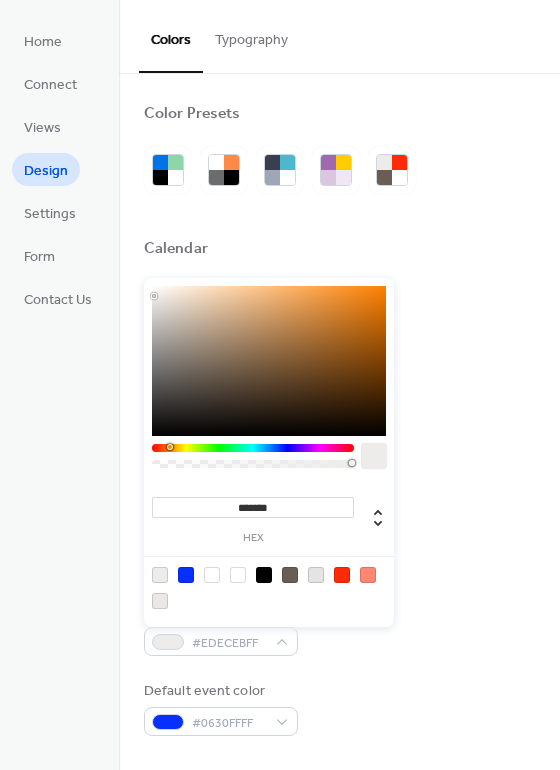 click at bounding box center (212, 575) 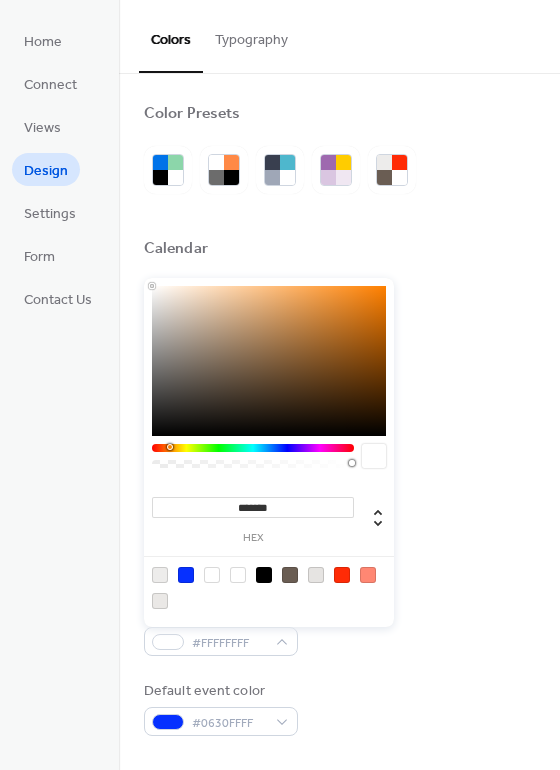 click on "Inner background color #FFFFFFFF" at bounding box center (339, 628) 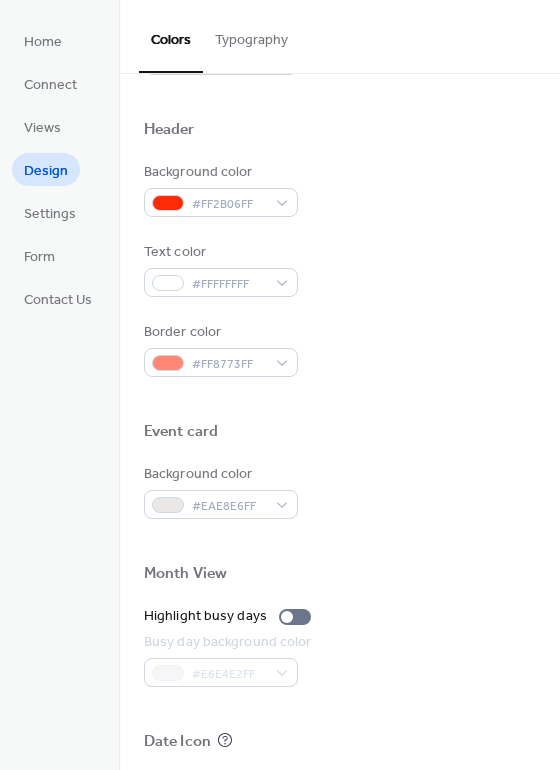scroll, scrollTop: 666, scrollLeft: 0, axis: vertical 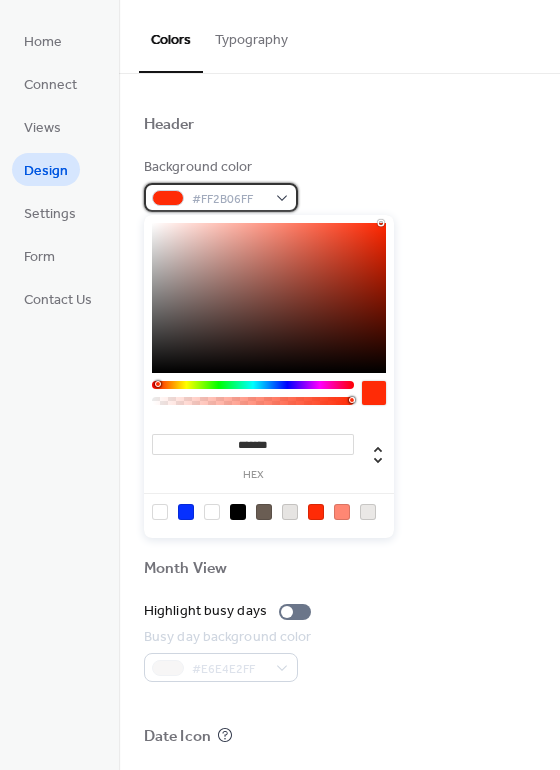 click on "#FF2B06FF" at bounding box center (229, 199) 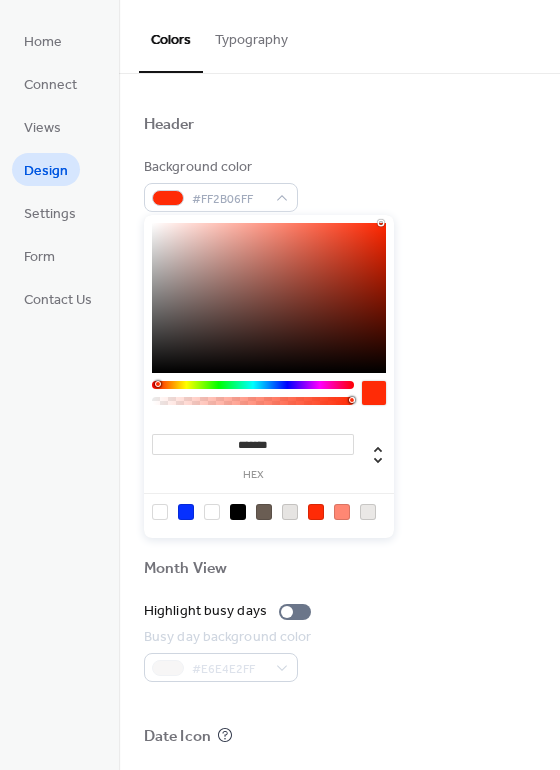 click at bounding box center (186, 512) 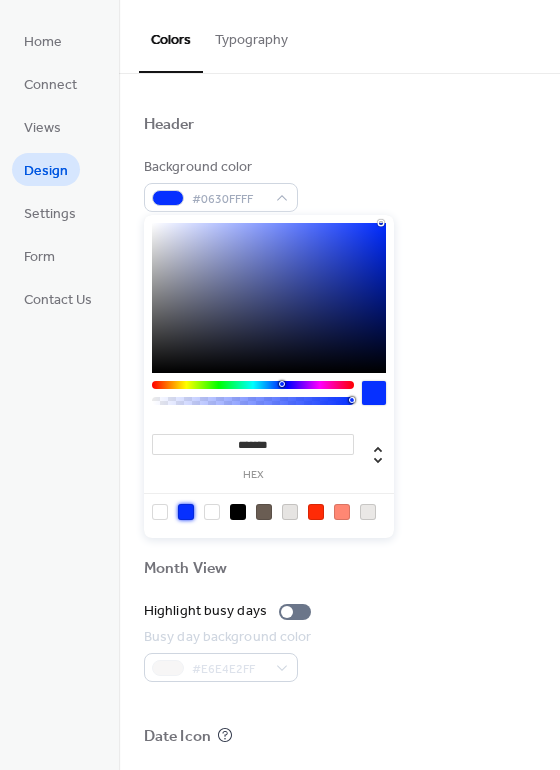 click on "Highlight busy days" at bounding box center [339, 611] 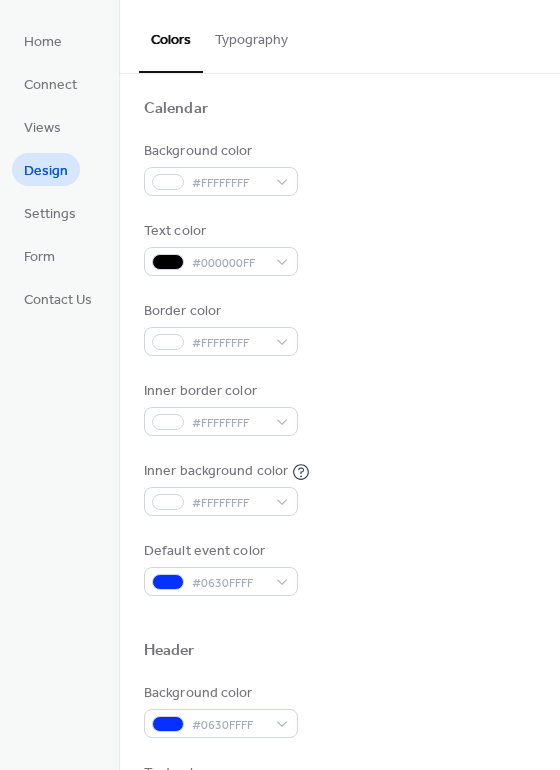 scroll, scrollTop: 0, scrollLeft: 0, axis: both 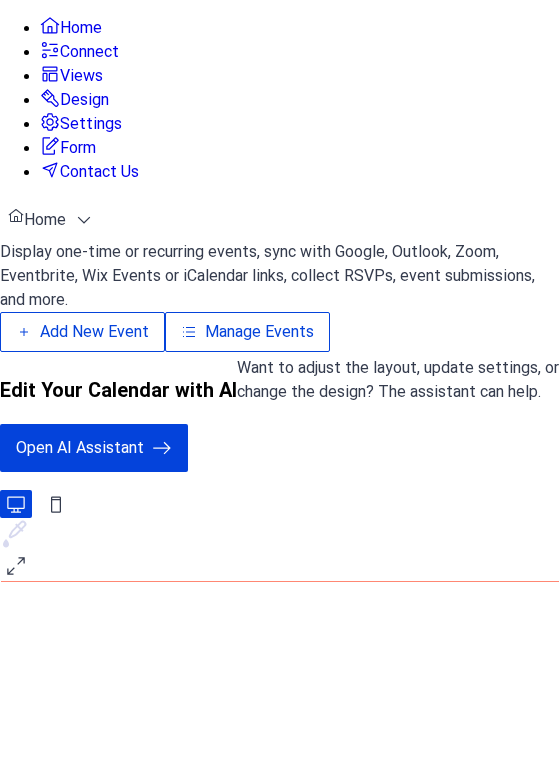 click on "Views" at bounding box center [81, 76] 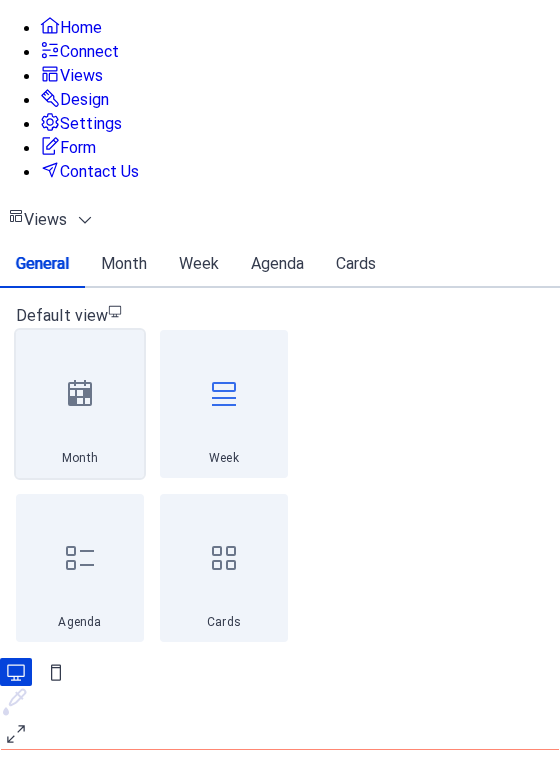 click at bounding box center [80, 394] 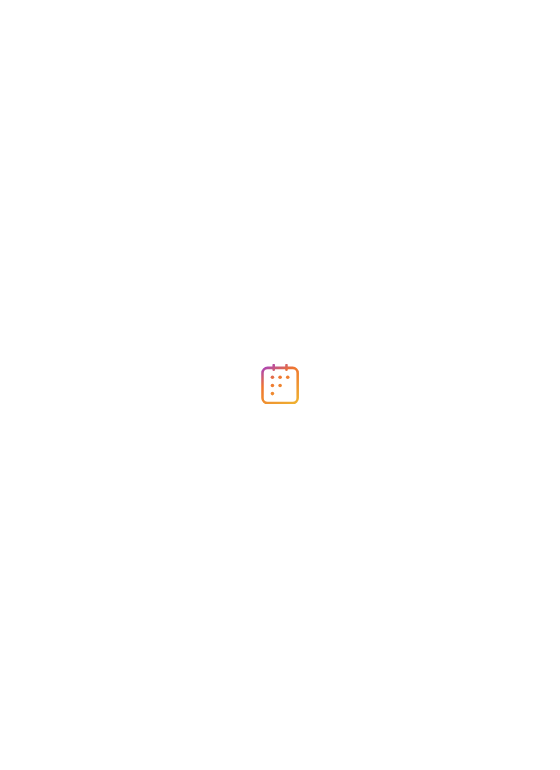 scroll, scrollTop: 0, scrollLeft: 0, axis: both 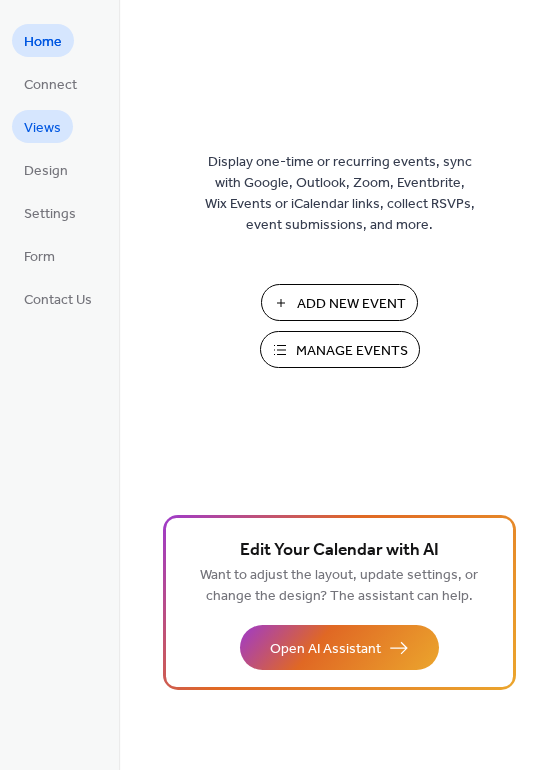click on "Home Connect Views Design Settings Form Contact Us" at bounding box center (58, 169) 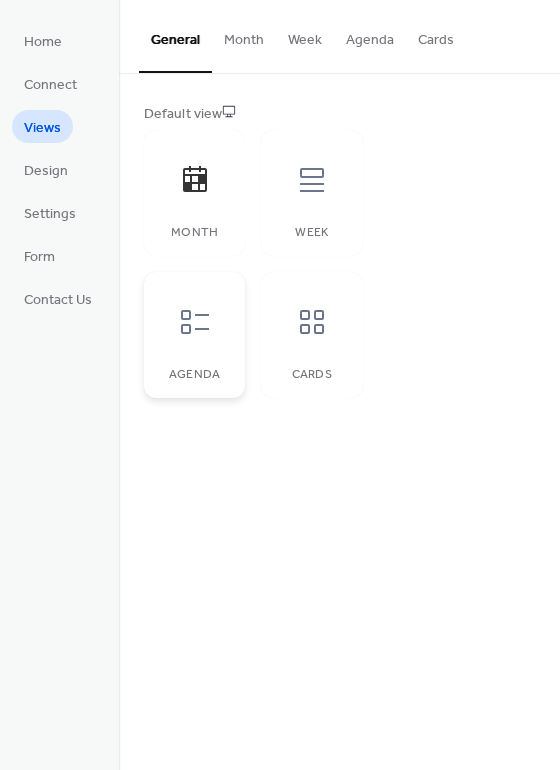 click on "Agenda" at bounding box center [194, 335] 